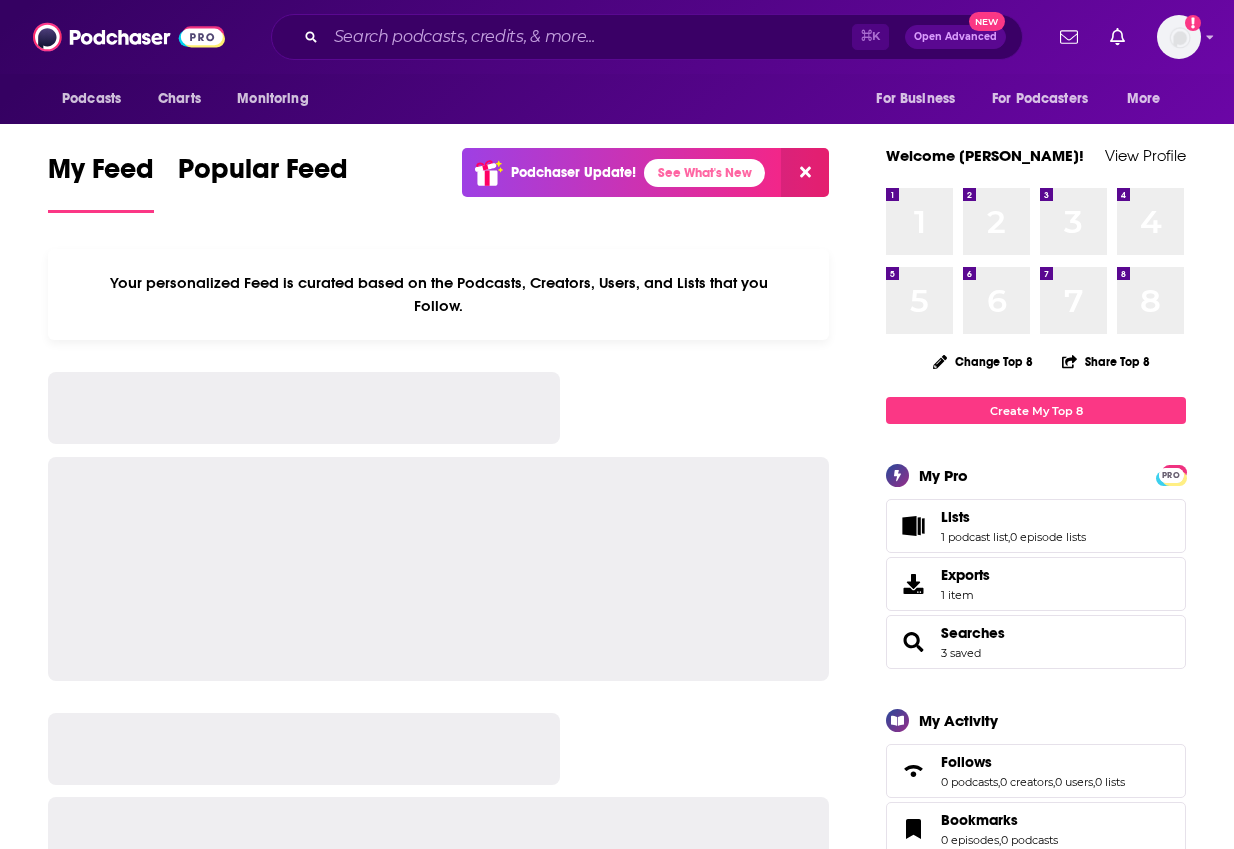 scroll, scrollTop: 0, scrollLeft: 0, axis: both 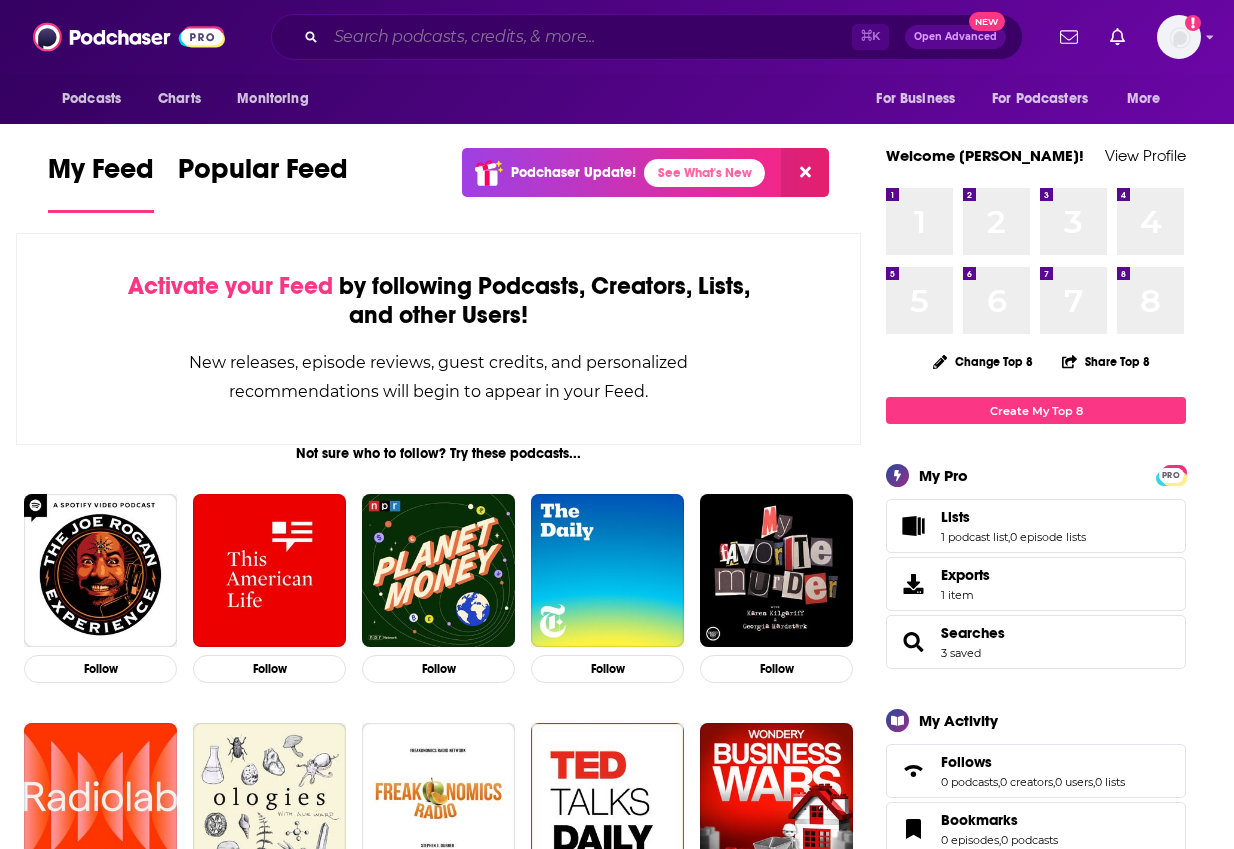 click at bounding box center [589, 37] 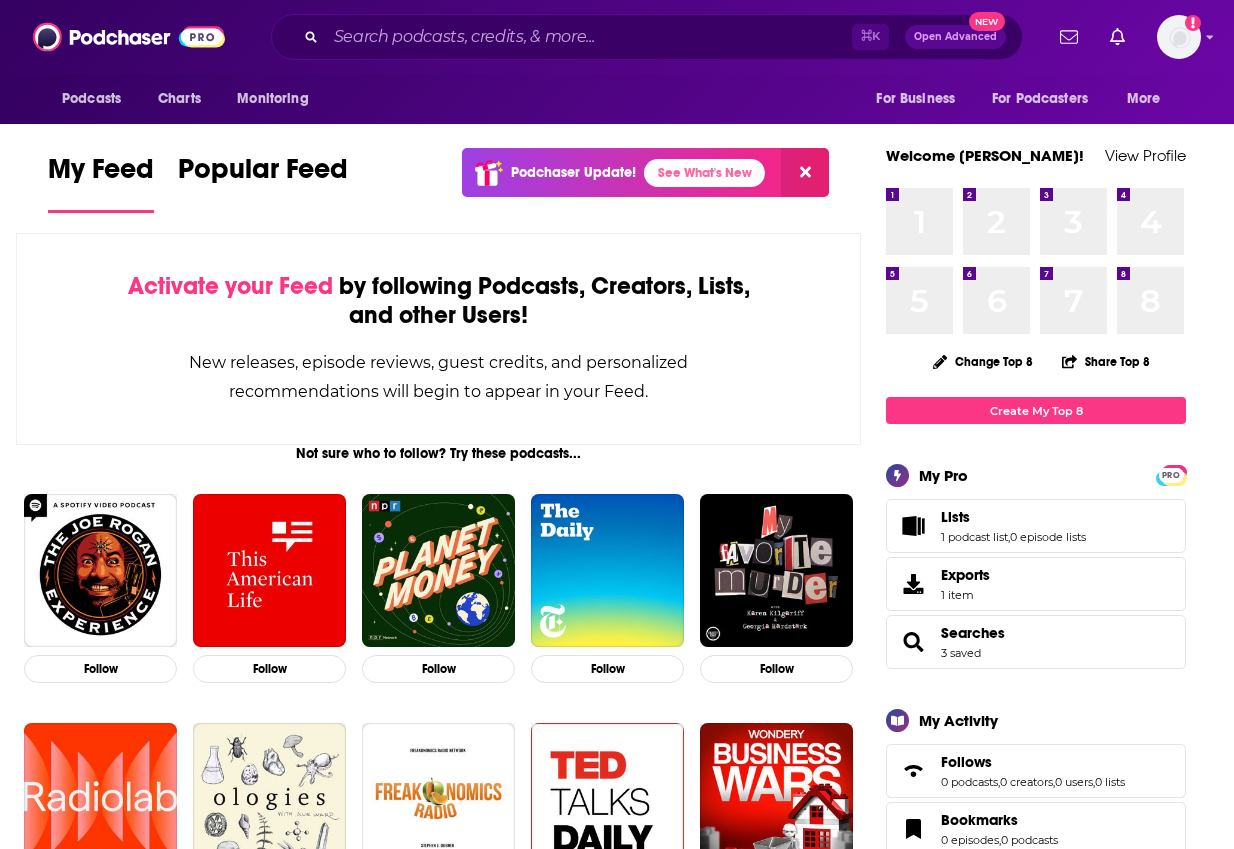 click on "My Feed Popular Feed Podchaser Update! See What's New Activate your Feed   by following Podcasts, Creators, Lists, and other Users! New releases, episode reviews, guest credits, and personalized recommendations will begin to appear in your Feed. Not sure who to follow? Try these podcasts... Follow Follow Follow Follow Follow Follow Follow Follow Follow Follow ... and these creators. [PERSON_NAME] Host on Bloomberg Daybreak: [PERSON_NAME]… and Bloomberg News Now Follow [PERSON_NAME]  Host on The Majority Report with [PERSON_NAME]… Follow [PERSON_NAME] Host on The Majority Report with [PERSON_NAME]… Follow [PERSON_NAME] Host on The Majority Report with [PERSON_NAME]…, Ring of Fire Radio with [PERSON_NAME]…, and AM Quickie Follow [PERSON_NAME] Host on The [PERSON_NAME] Show ~ Warc… Follow [PERSON_NAME] [PERSON_NAME] Host on WEEI Afternoons Follow [PERSON_NAME] Host on WEEI Afternoons Follow [PERSON_NAME] Host [DATE] Morning Podcast, The [PERSON_NAME] Podcast, Uninformed with [PERSON_NAME] & …, and All Things Comedy Live Follow [DEMOGRAPHIC_DATA][PERSON_NAME] Follow Follow Follow" at bounding box center (617, 1798) 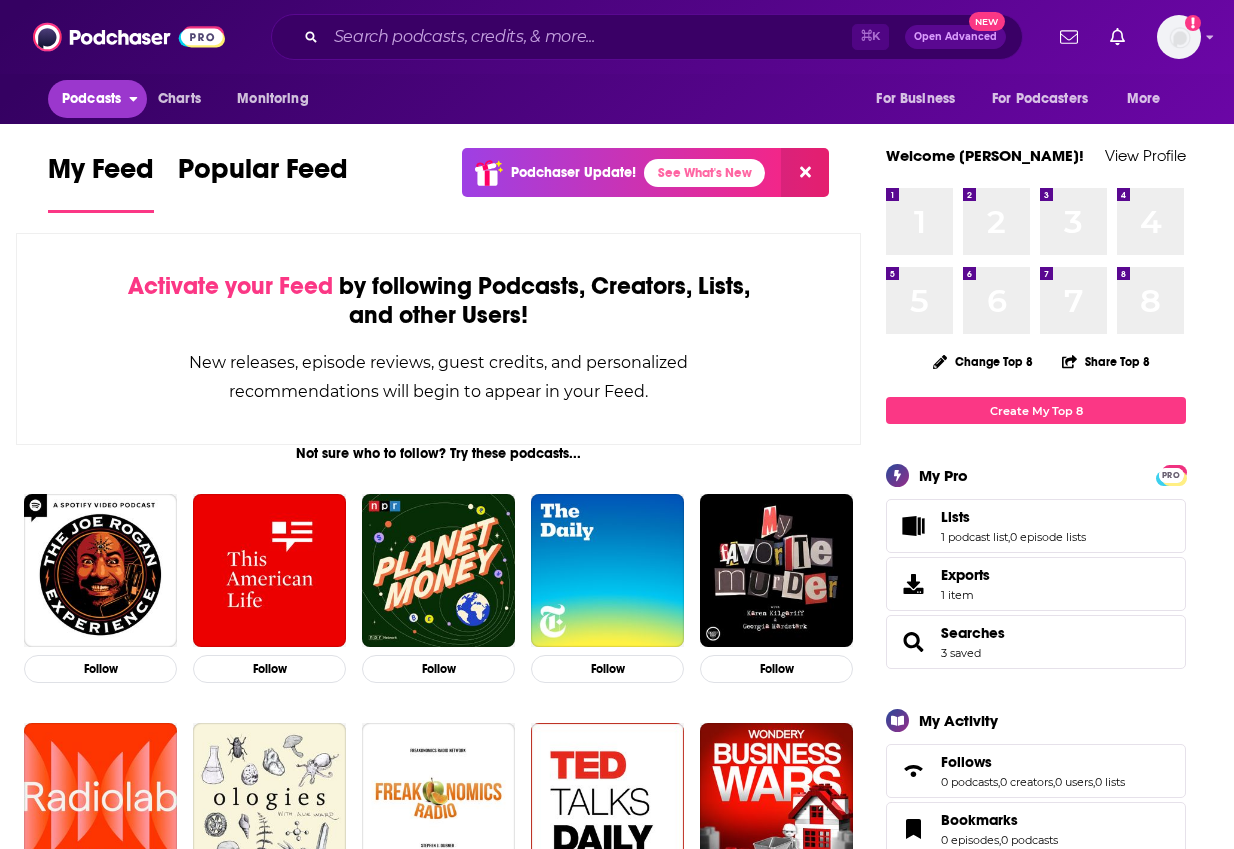 click on "Podcasts" at bounding box center (91, 99) 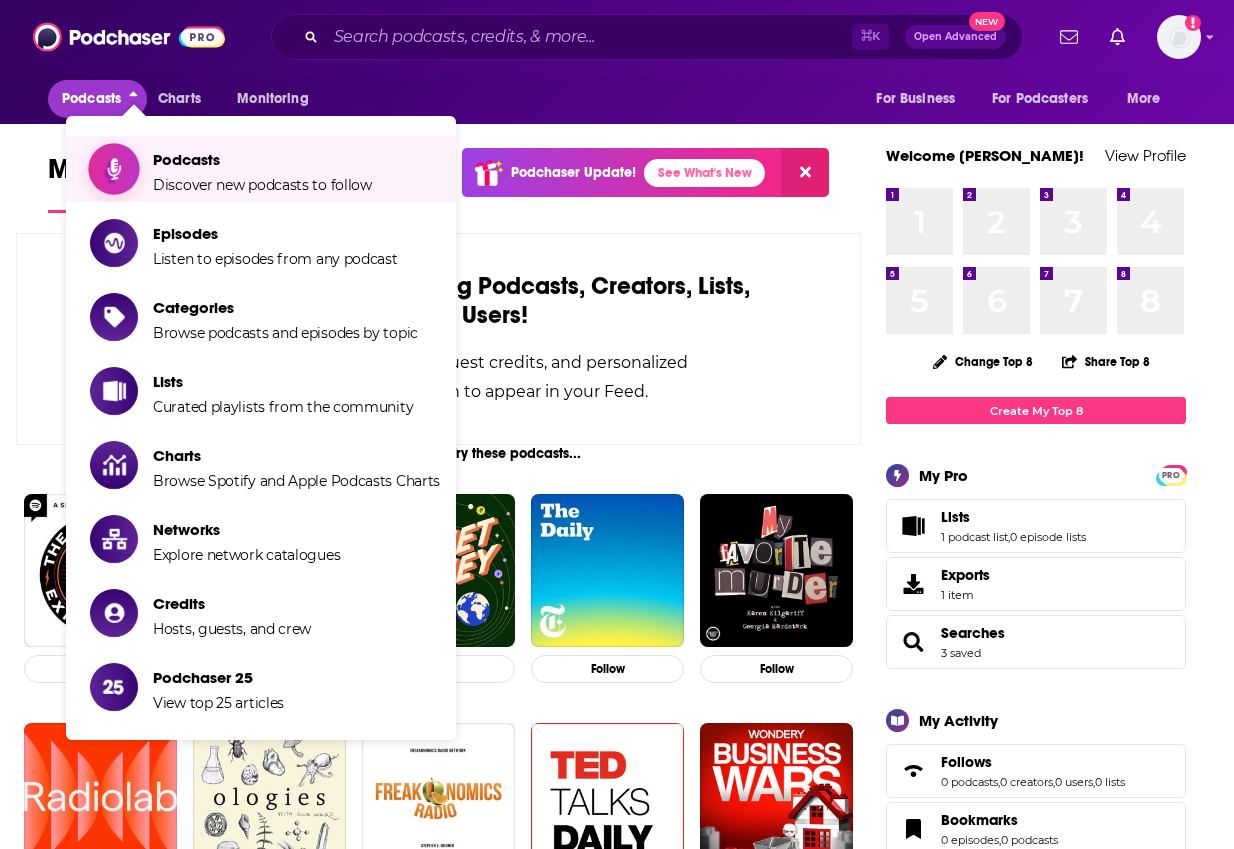 click on "Podcasts Discover new podcasts to follow" at bounding box center [265, 169] 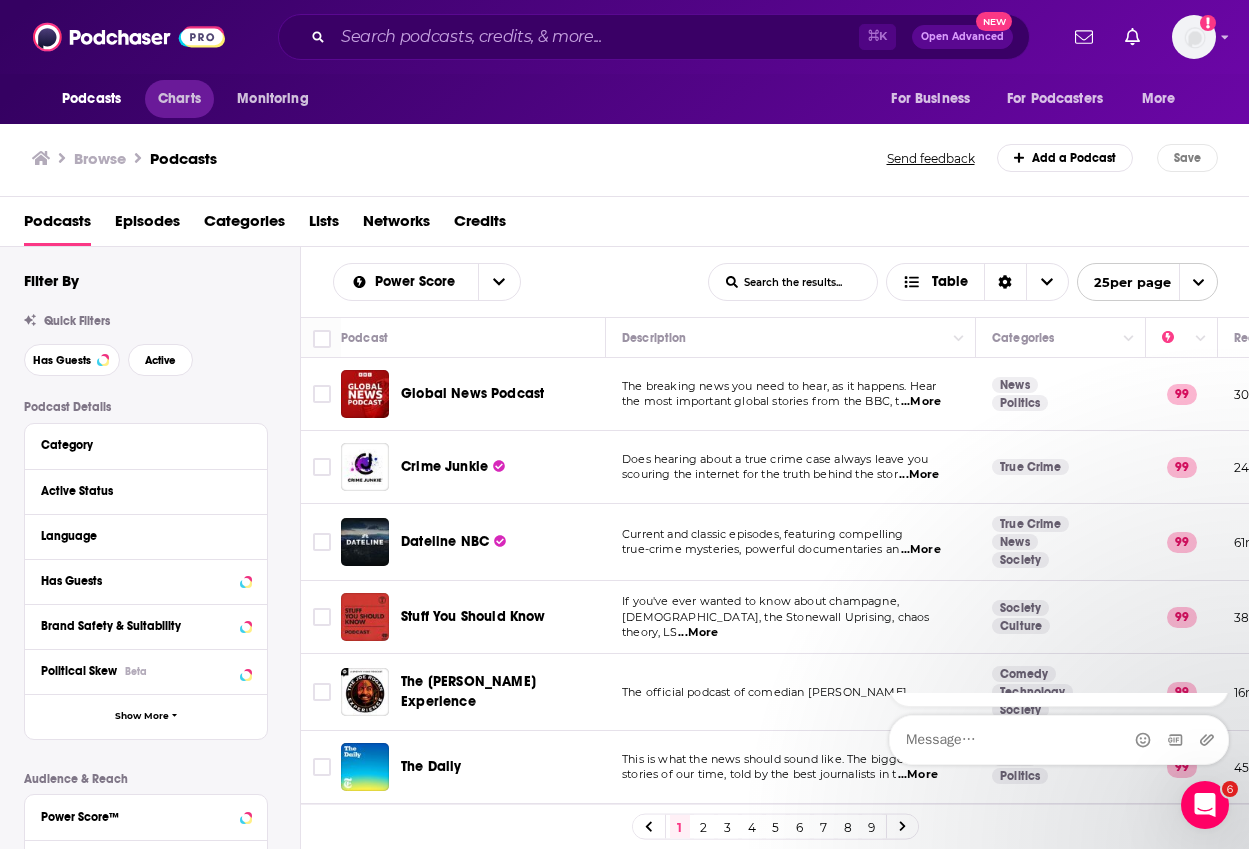 scroll, scrollTop: 0, scrollLeft: 0, axis: both 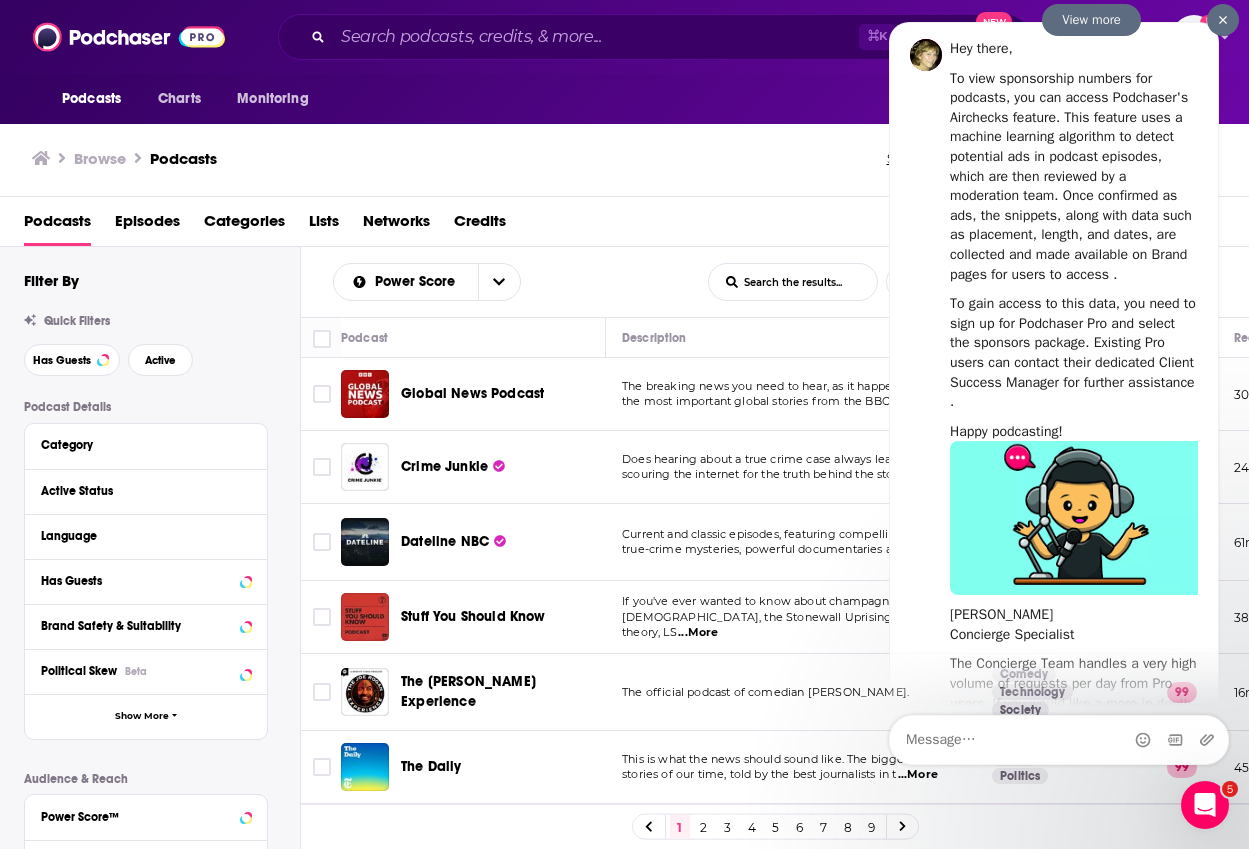 click at bounding box center (1223, 20) 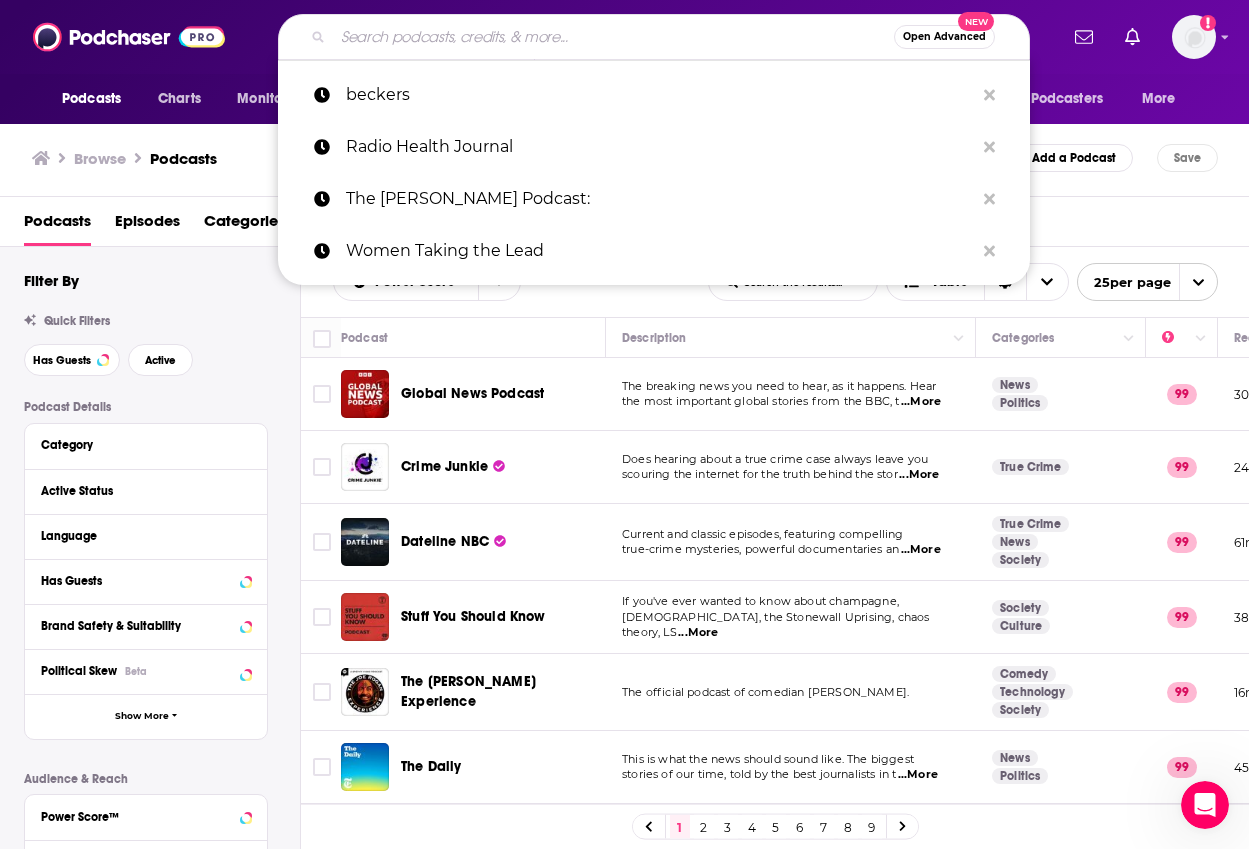 click at bounding box center (613, 37) 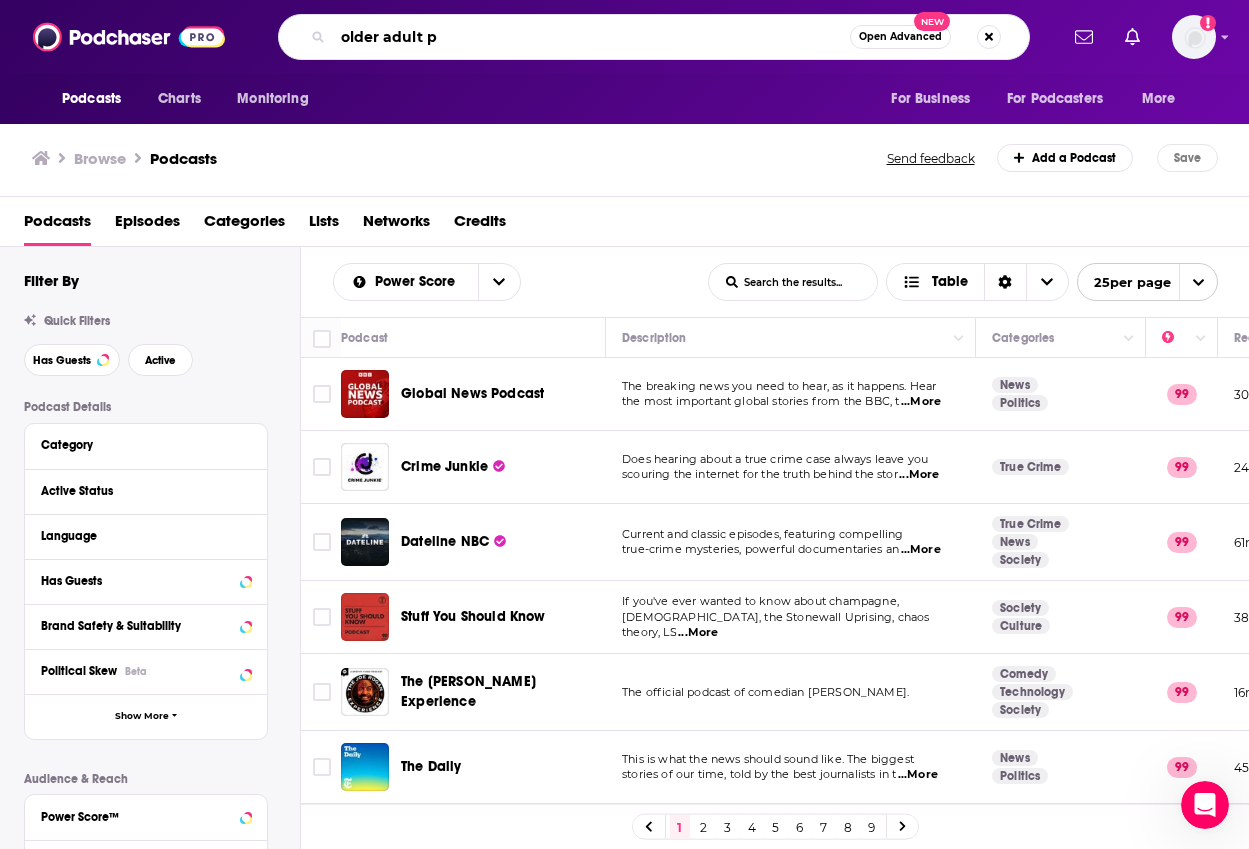 type on "older adult" 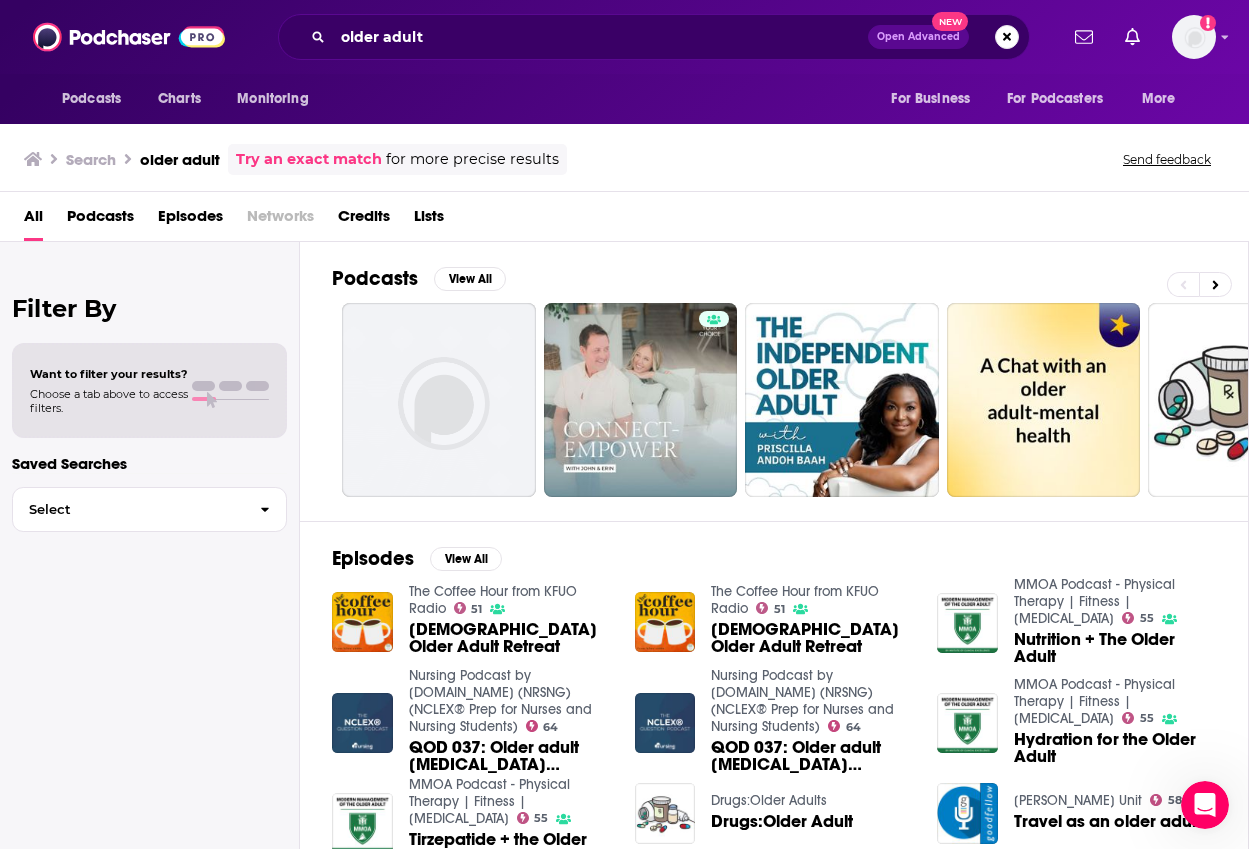 click on "Podcasts" at bounding box center (100, 220) 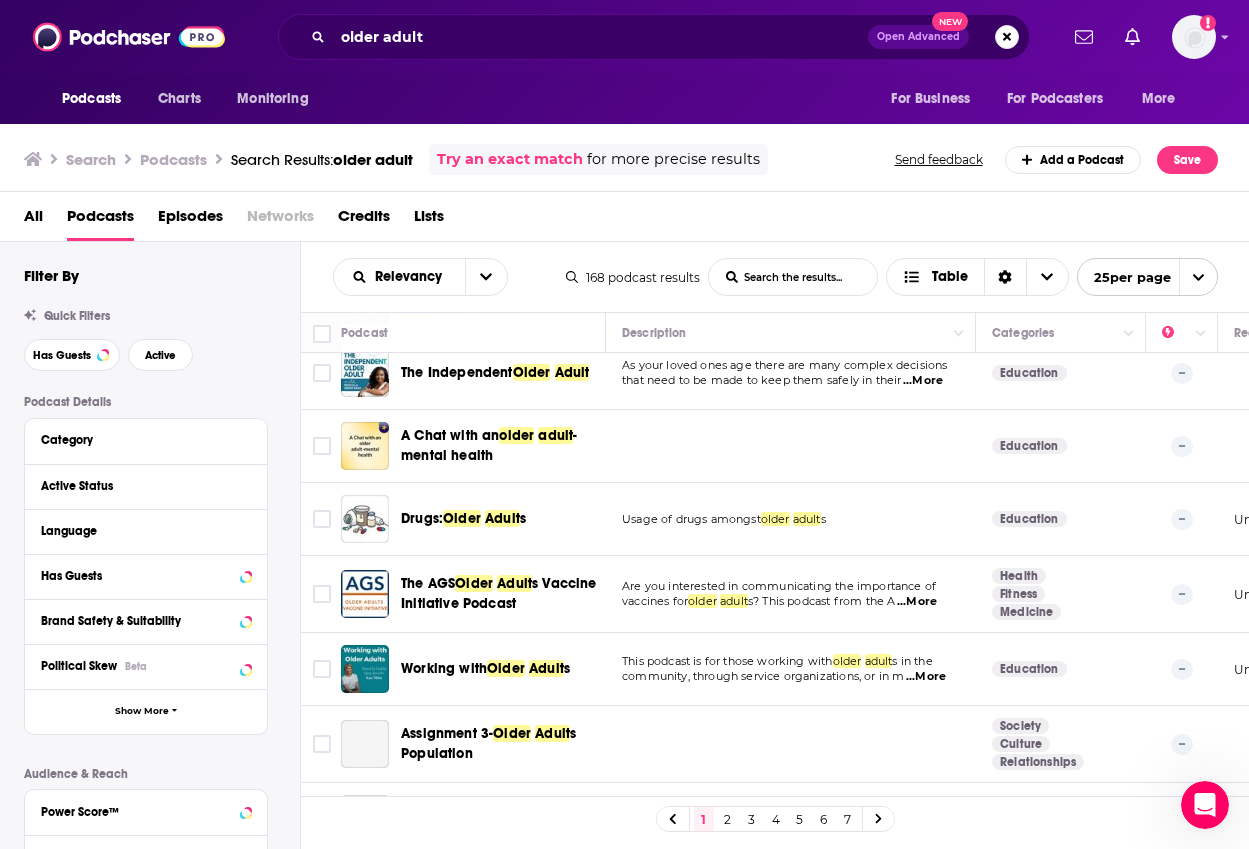 scroll, scrollTop: 167, scrollLeft: 0, axis: vertical 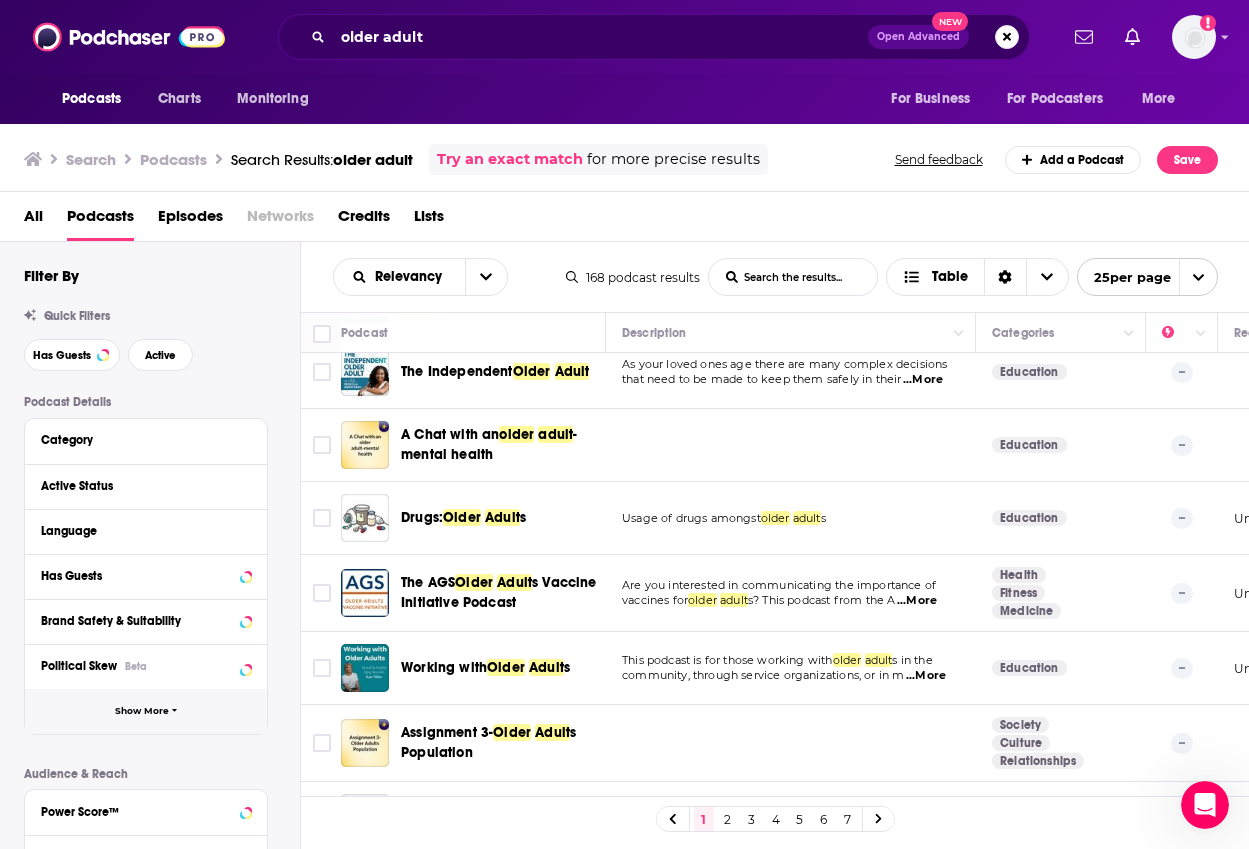 click 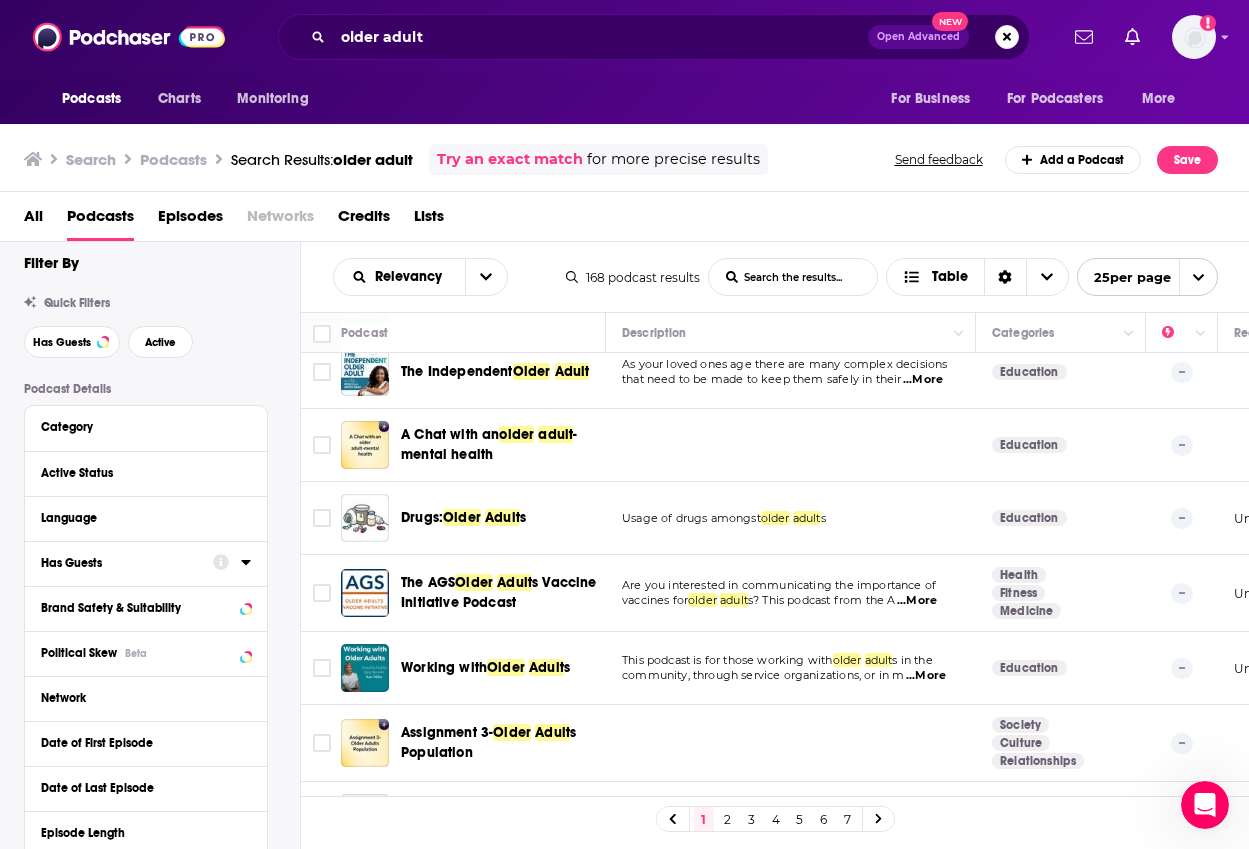scroll, scrollTop: 32, scrollLeft: 0, axis: vertical 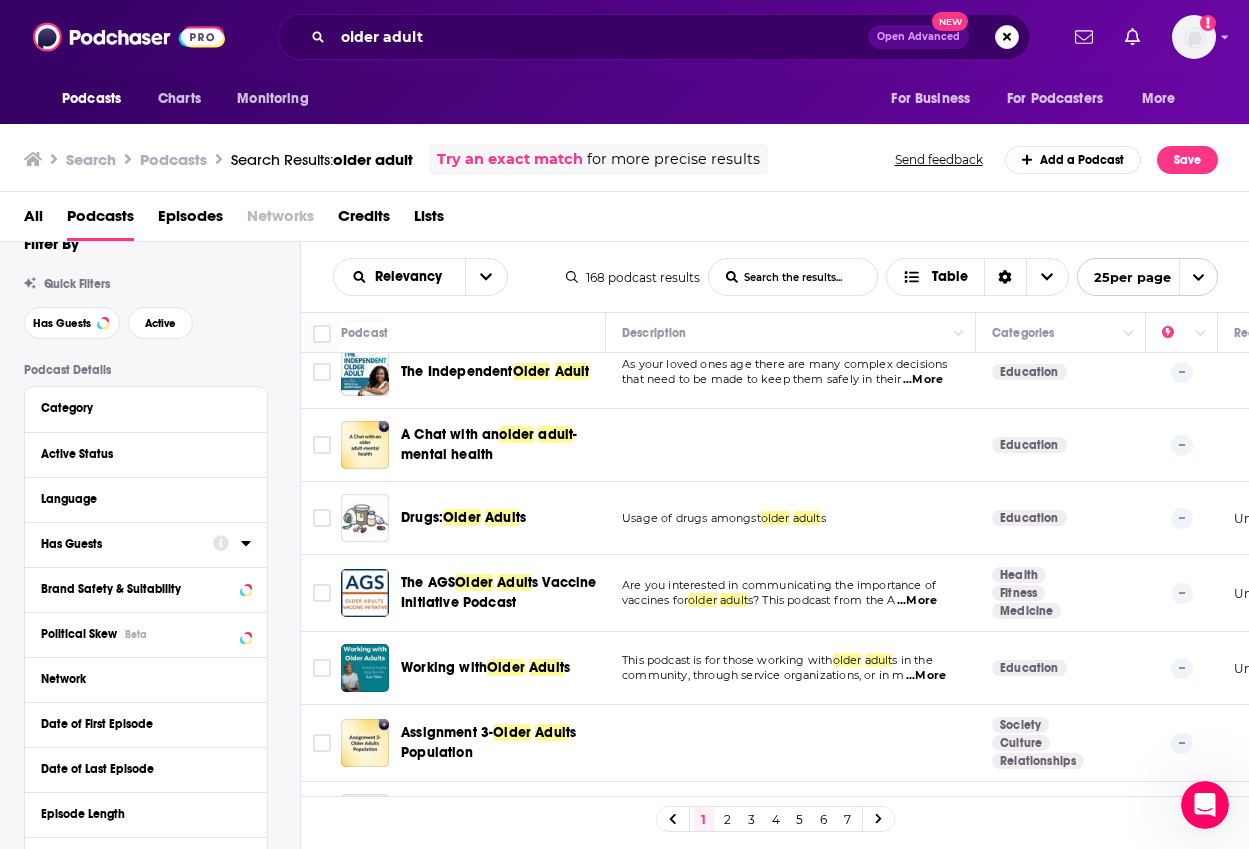 click on "Has Guests" at bounding box center (120, 544) 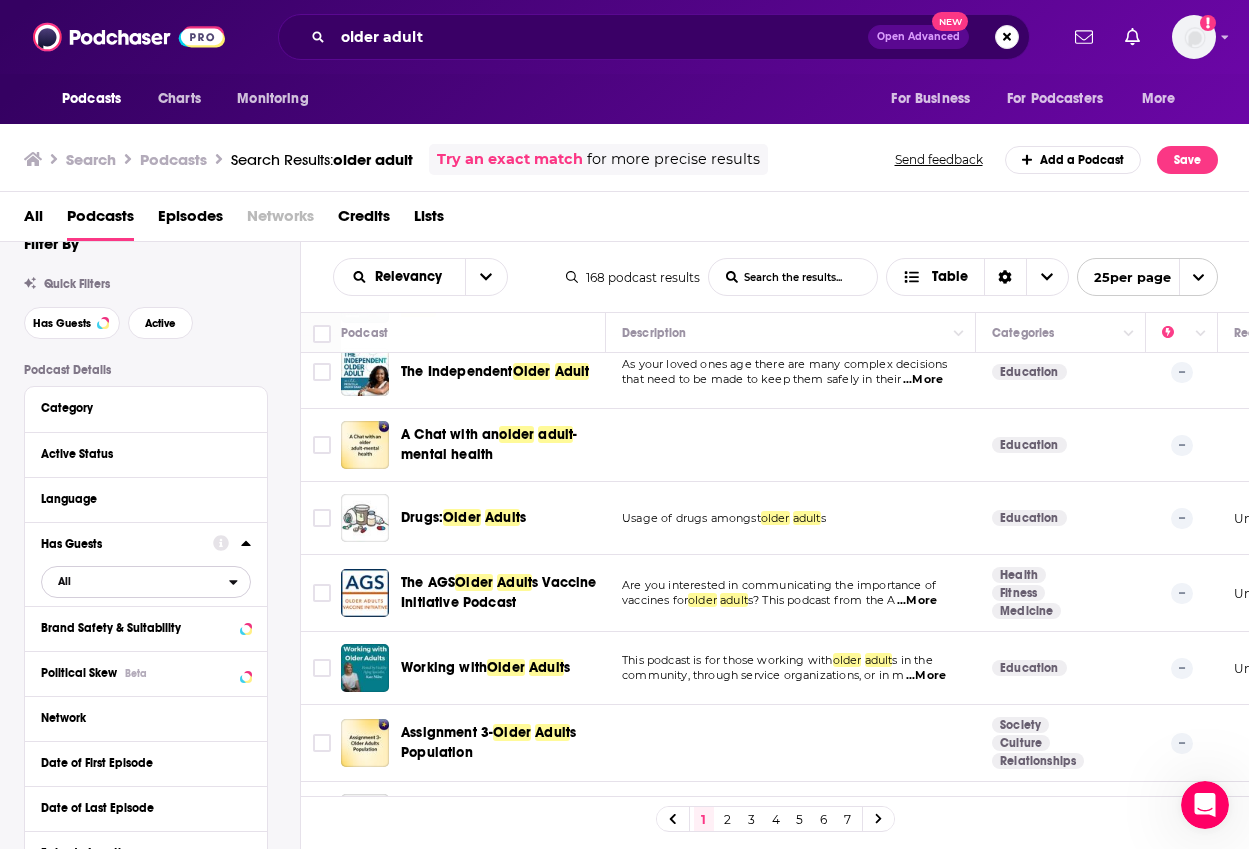 click on "All" at bounding box center (135, 581) 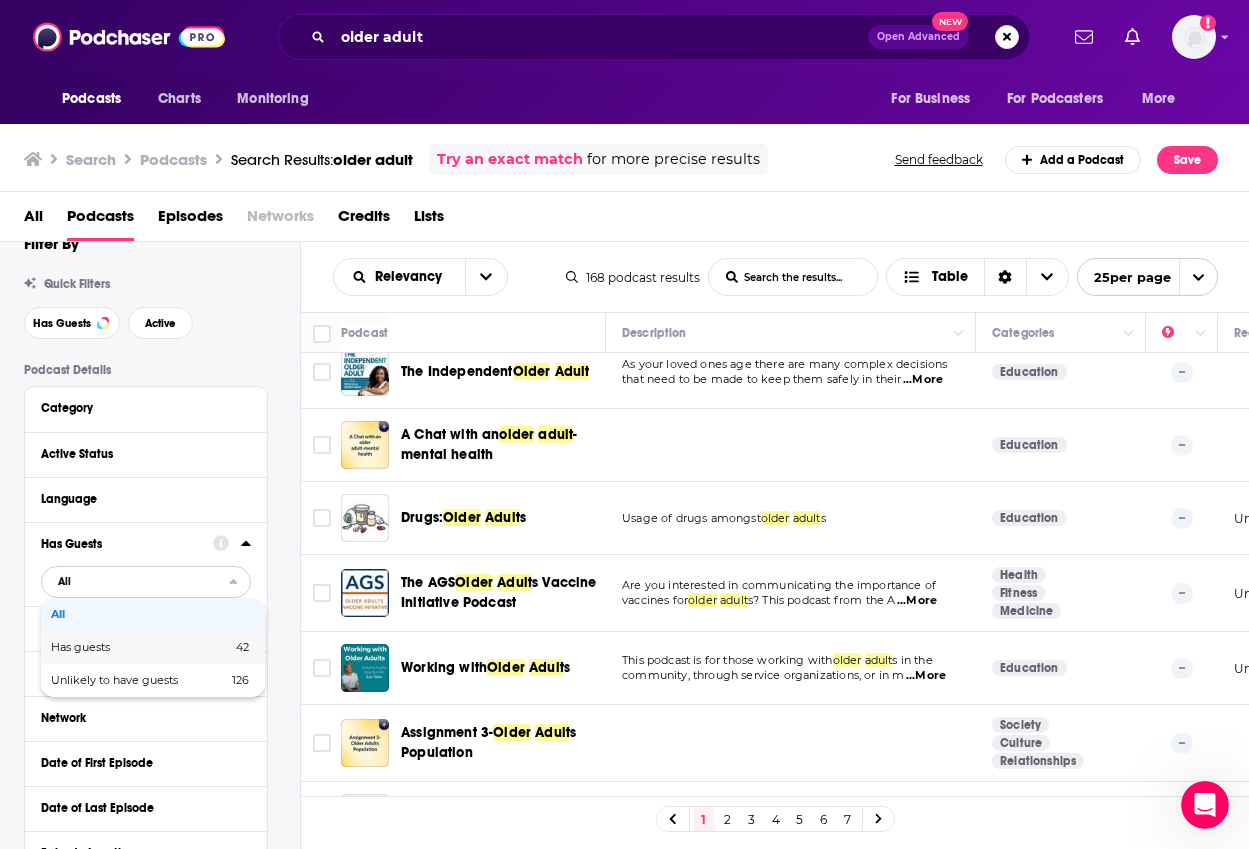 click on "Has guests  42" at bounding box center [153, 647] 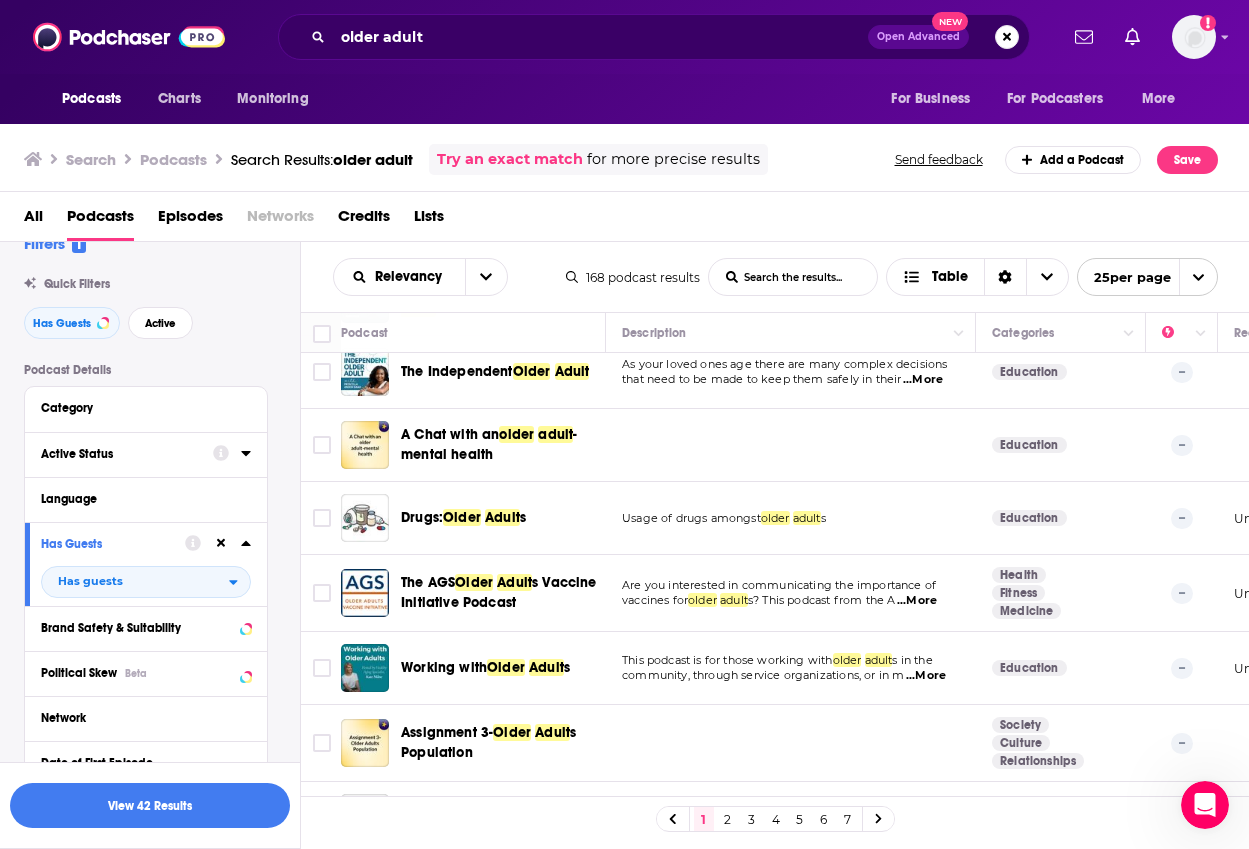 click on "Active Status" at bounding box center [120, 454] 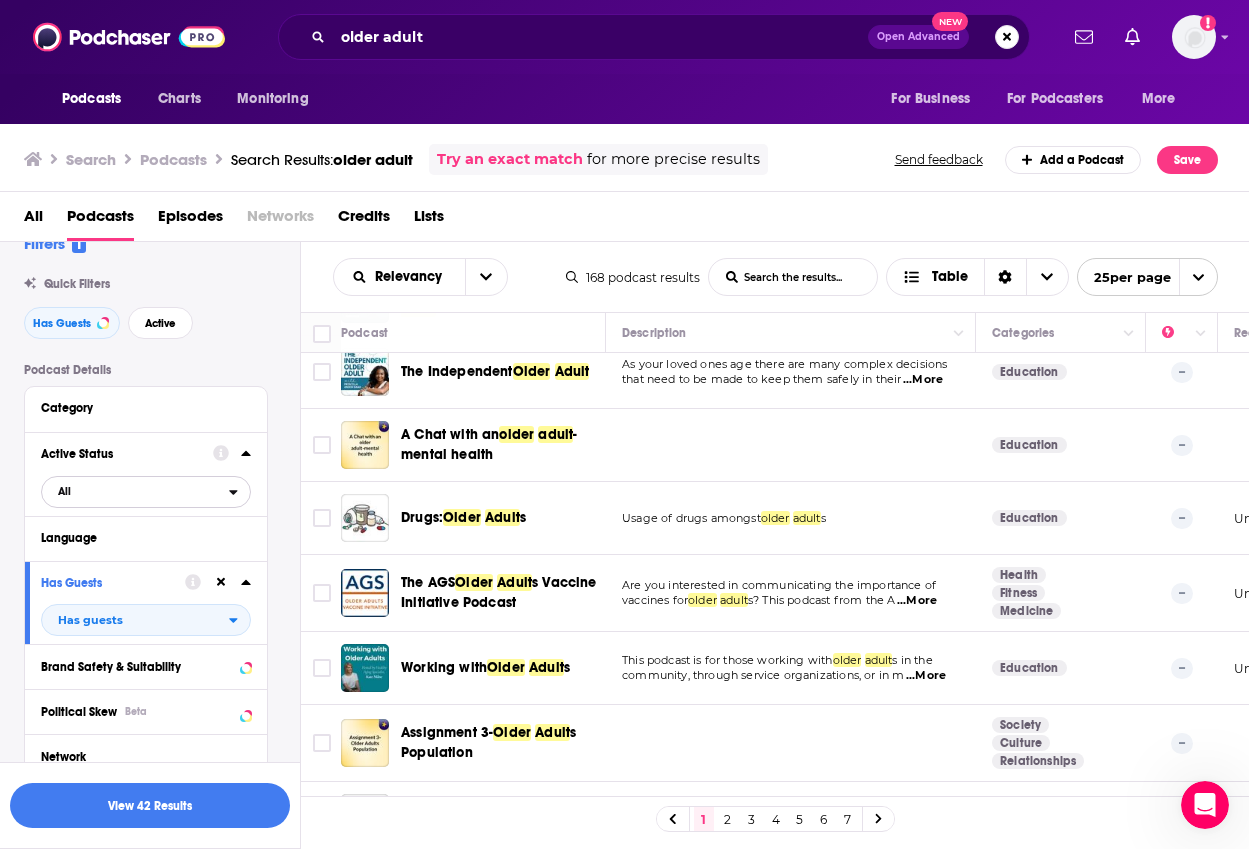 click on "All" at bounding box center (135, 491) 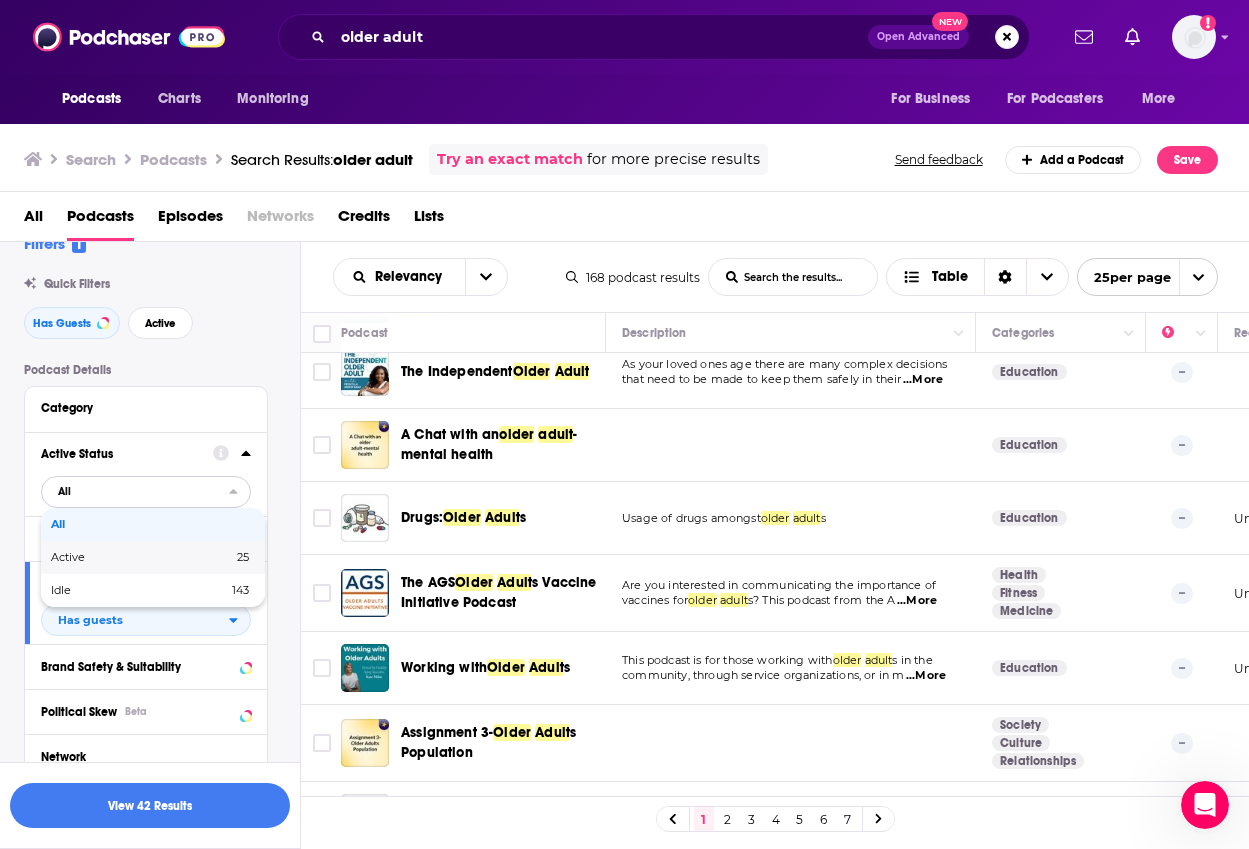 click on "Active" at bounding box center [105, 557] 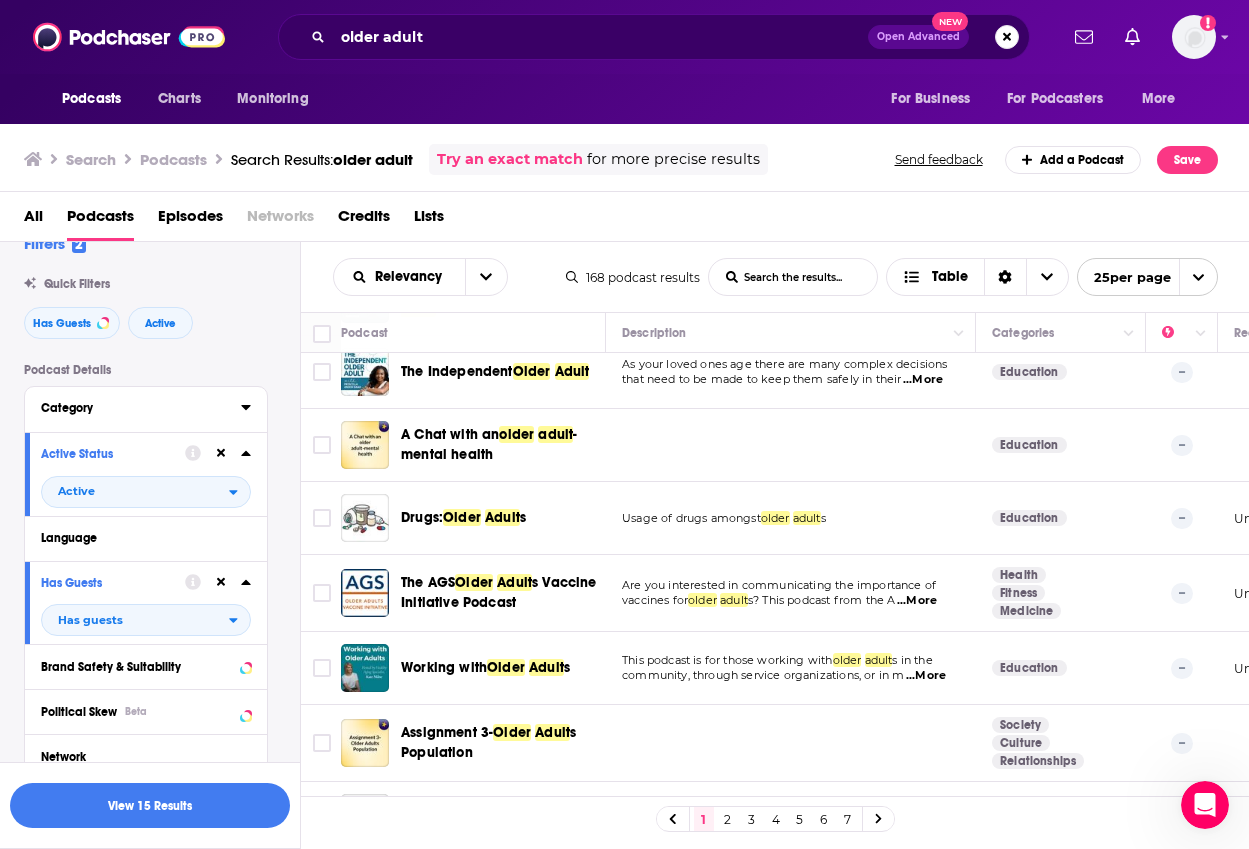 click on "Category" at bounding box center [134, 408] 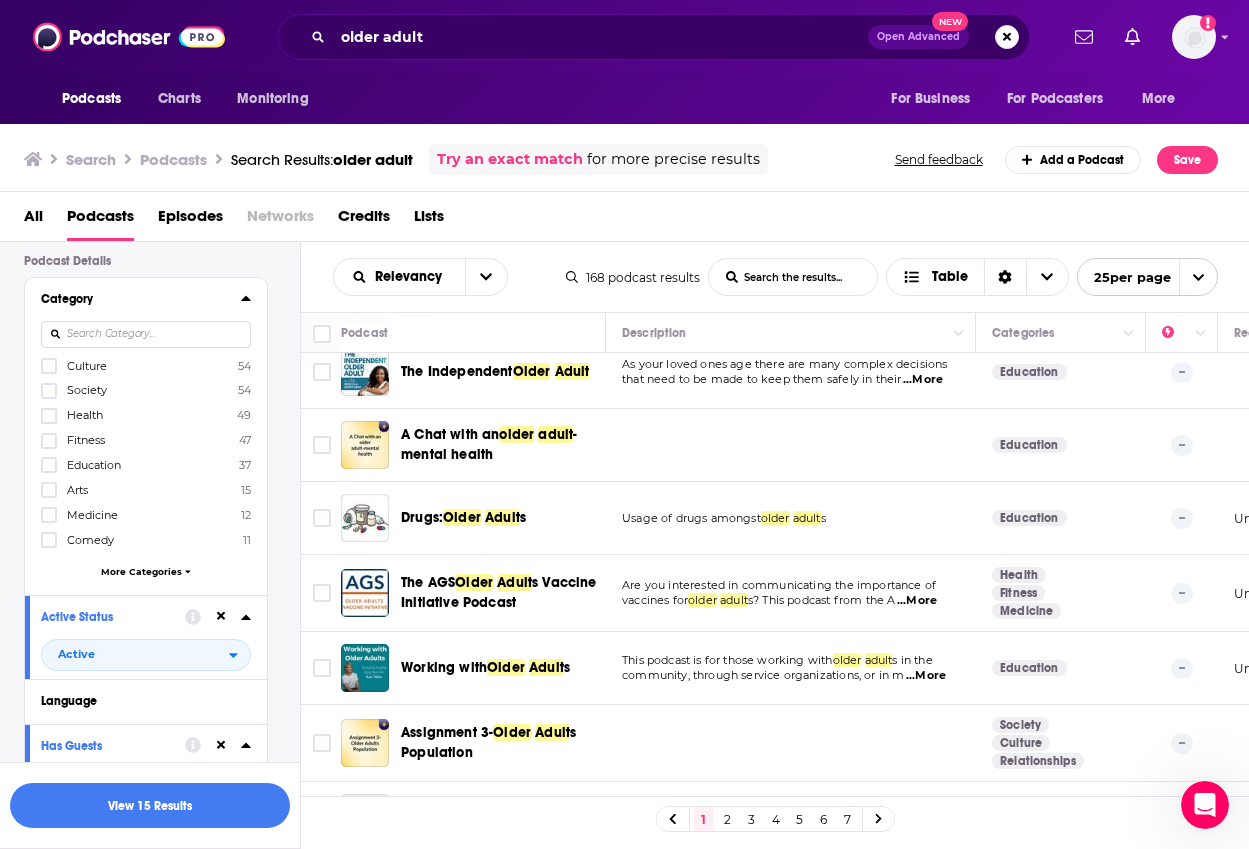 scroll, scrollTop: 142, scrollLeft: 0, axis: vertical 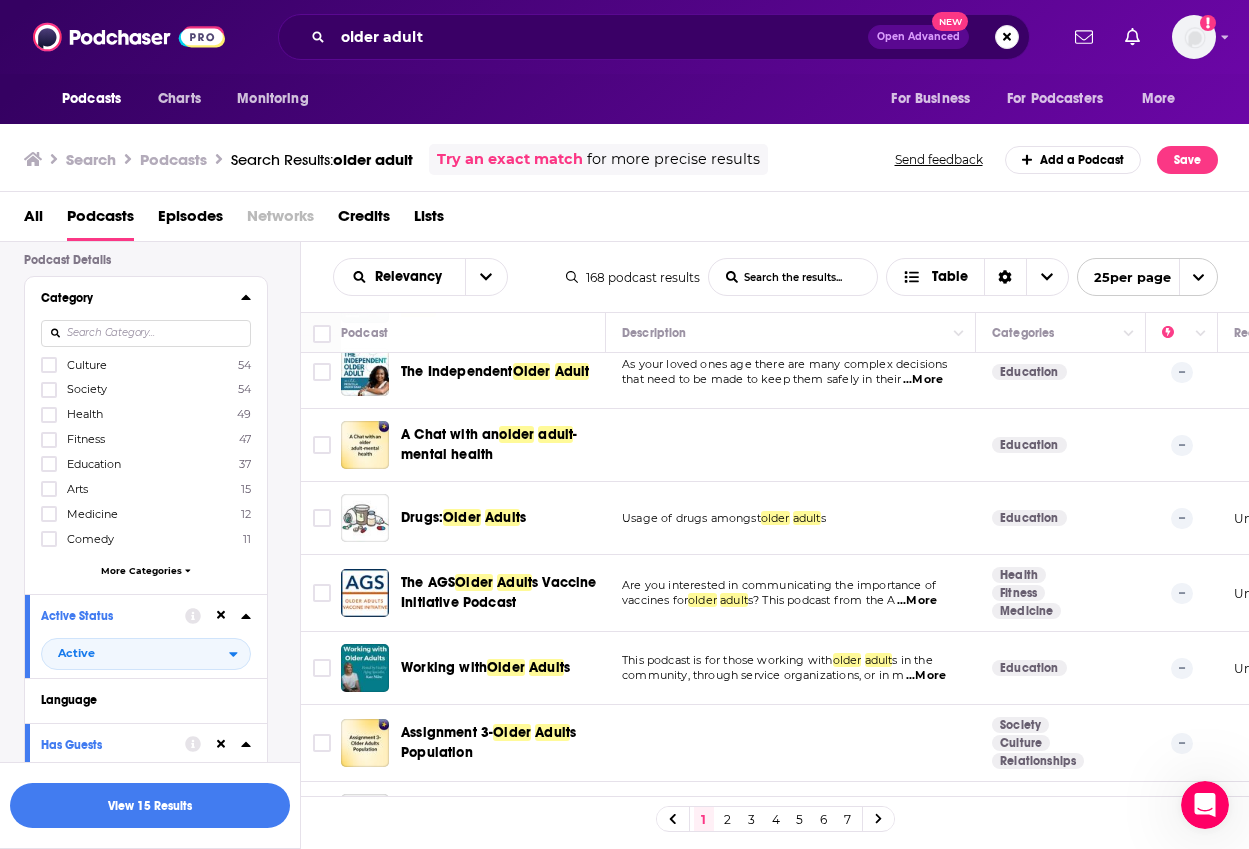 click at bounding box center (146, 333) 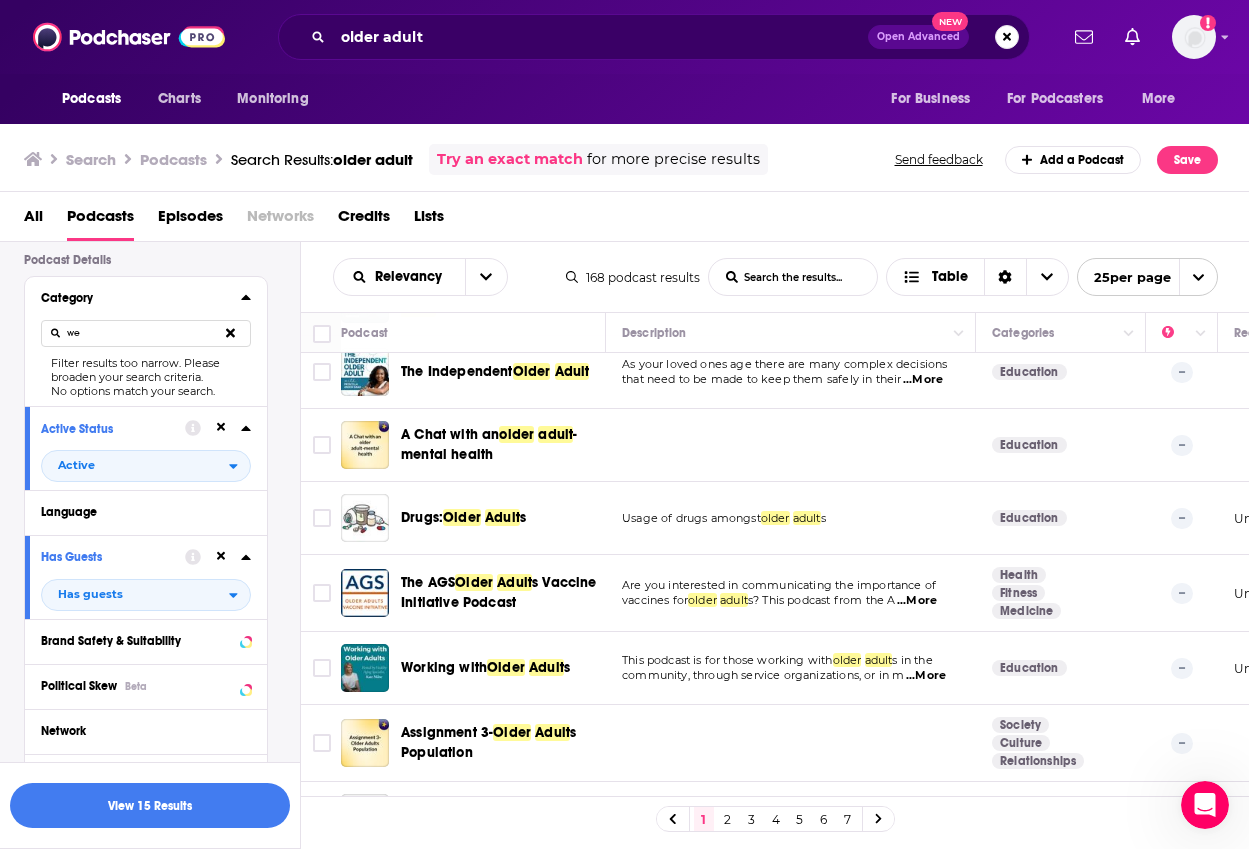 type on "w" 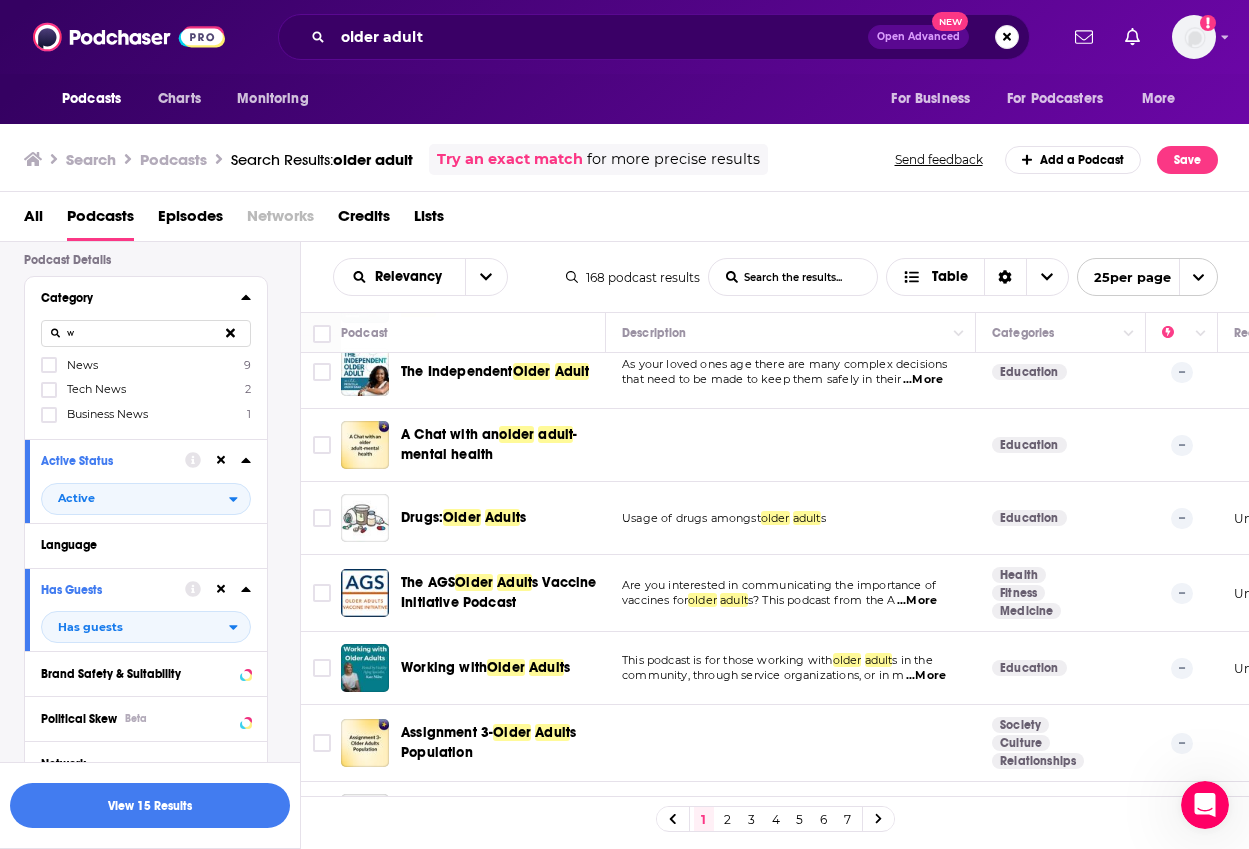 type 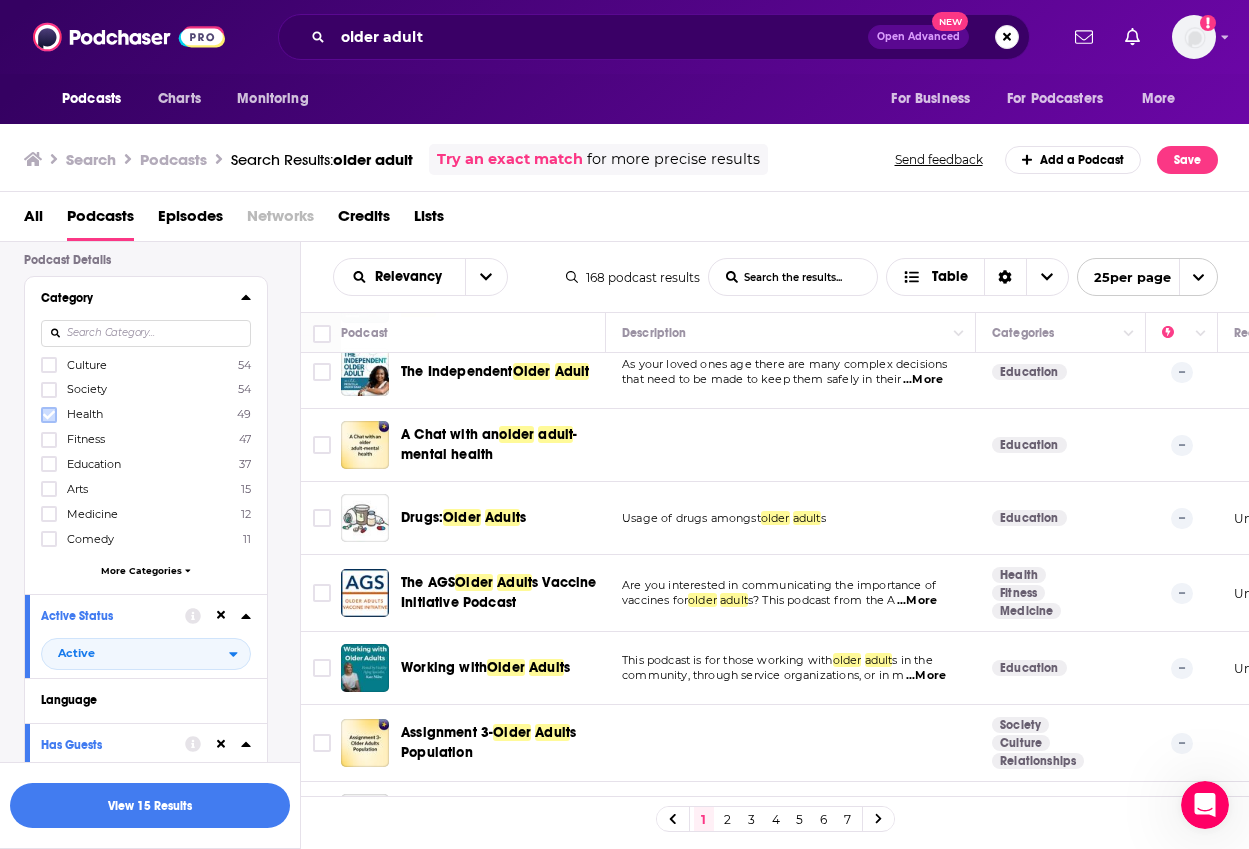 click 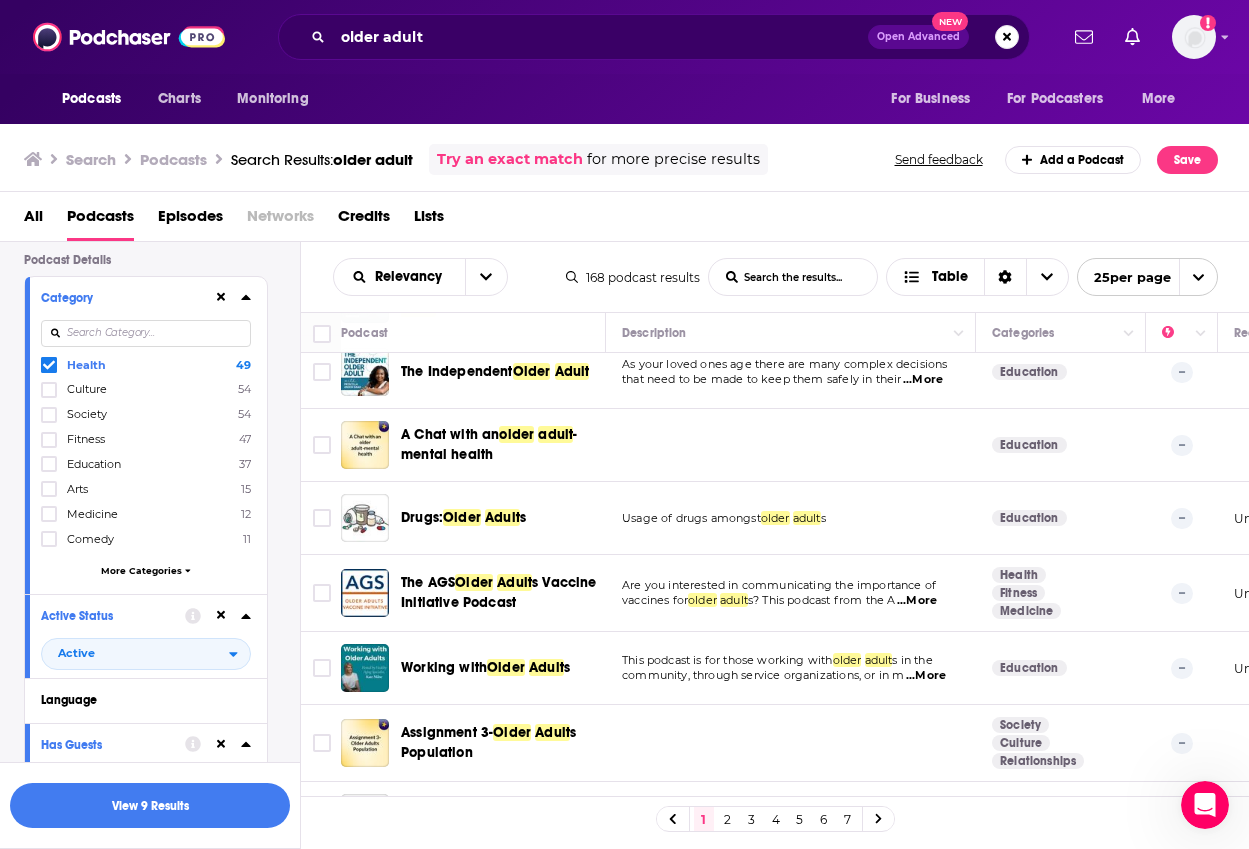 scroll, scrollTop: 160, scrollLeft: 0, axis: vertical 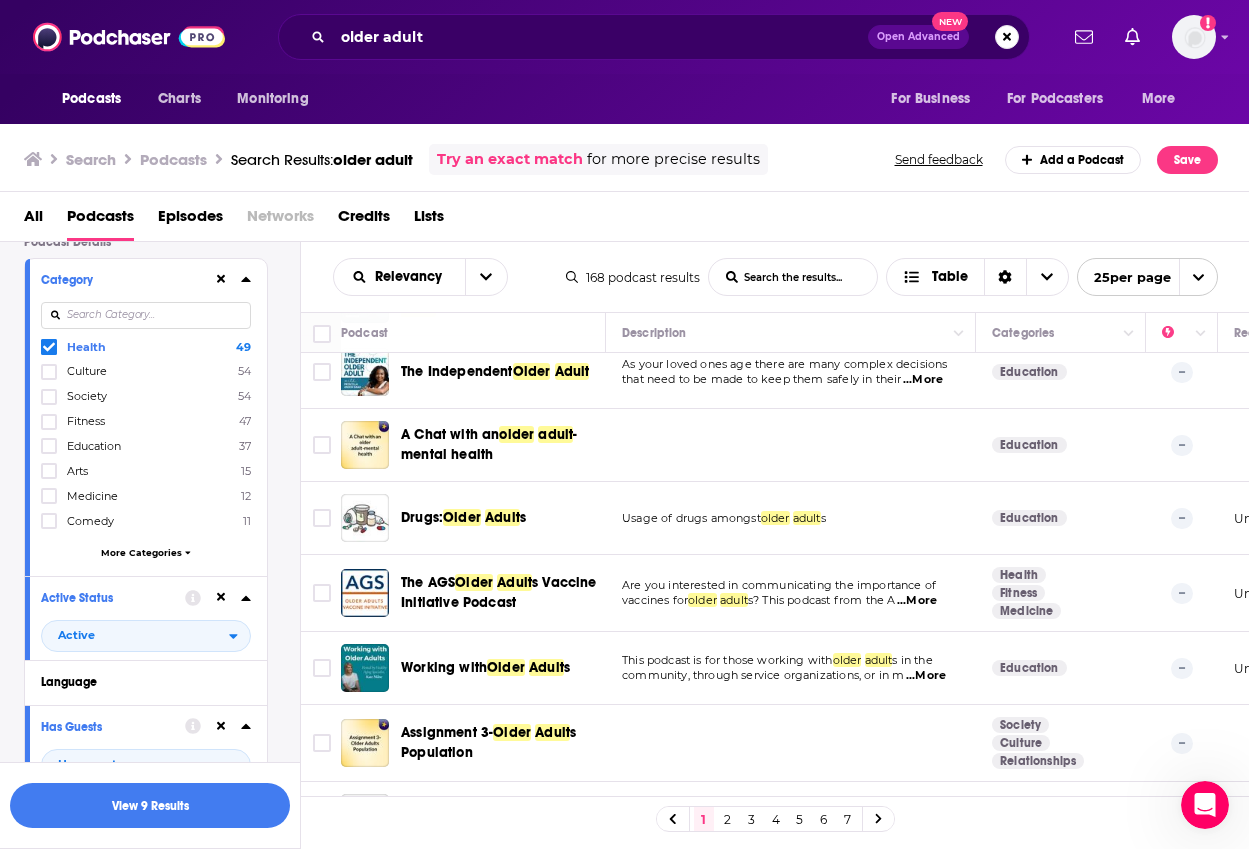 click on "Podcast Details Category Health 49 Culture 54 Society 54 Fitness 47 Education 37 Arts 15 Medicine 12 Comedy 11 More Categories Active Status Active Language Has Guests Has guests  Brand Safety & Suitability Political Skew Beta Network Date of First Episode Date of Last Episode Episode Length Release Schedule Episode Count Hosting Provider Rating Explicit Show Less Audience & Reach Power Score™ Reach (Monthly) Reach (Episode Average) Gender Age Income Show More" at bounding box center [162, 968] 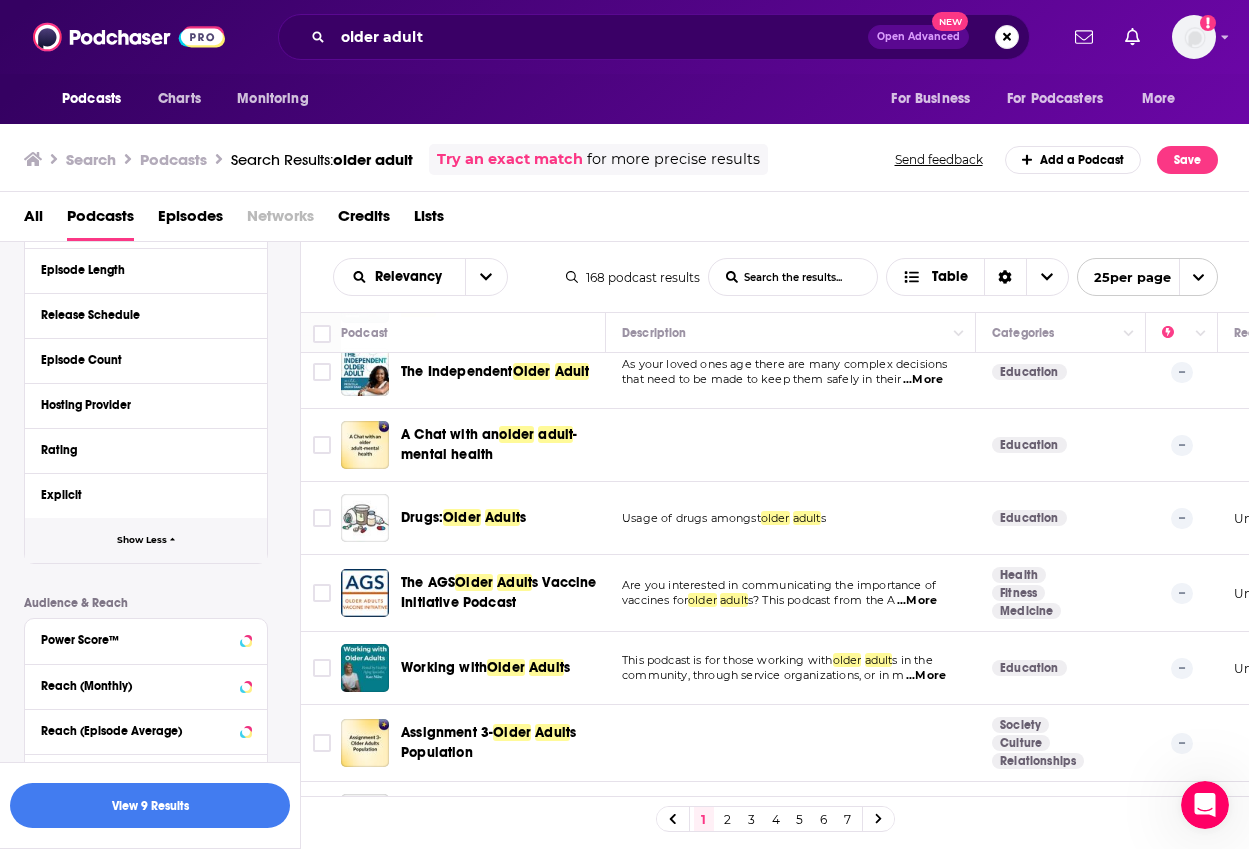 scroll, scrollTop: 948, scrollLeft: 0, axis: vertical 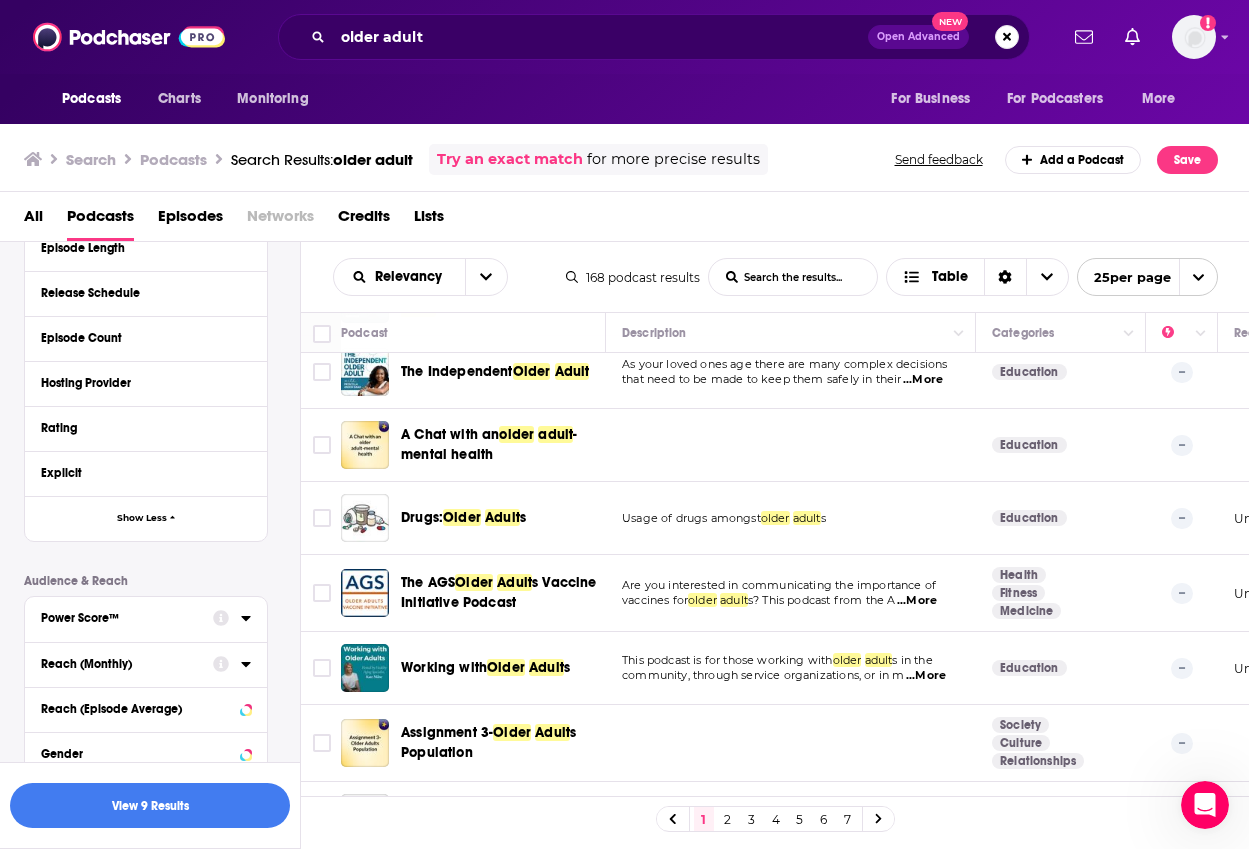 click on "Power Score™" at bounding box center (120, 618) 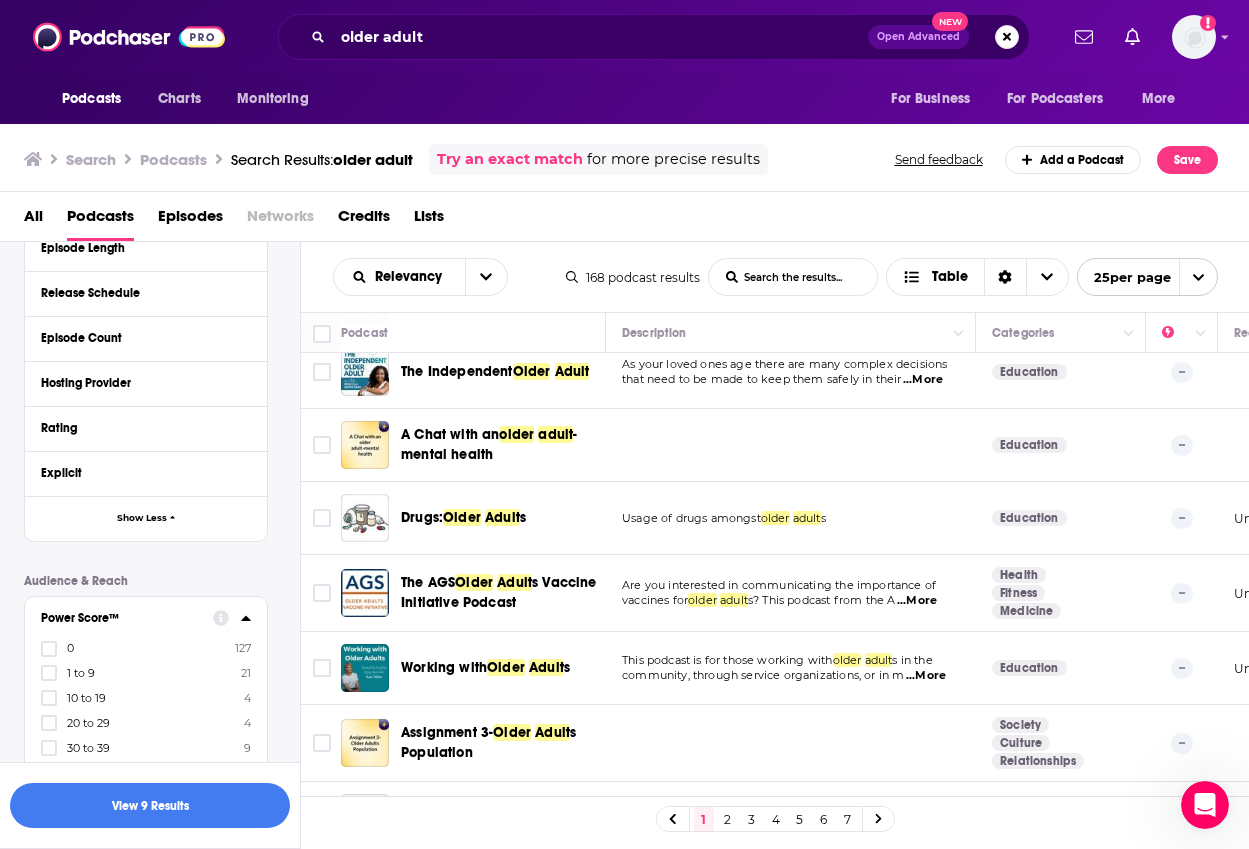 click on "Power Score™" at bounding box center (120, 618) 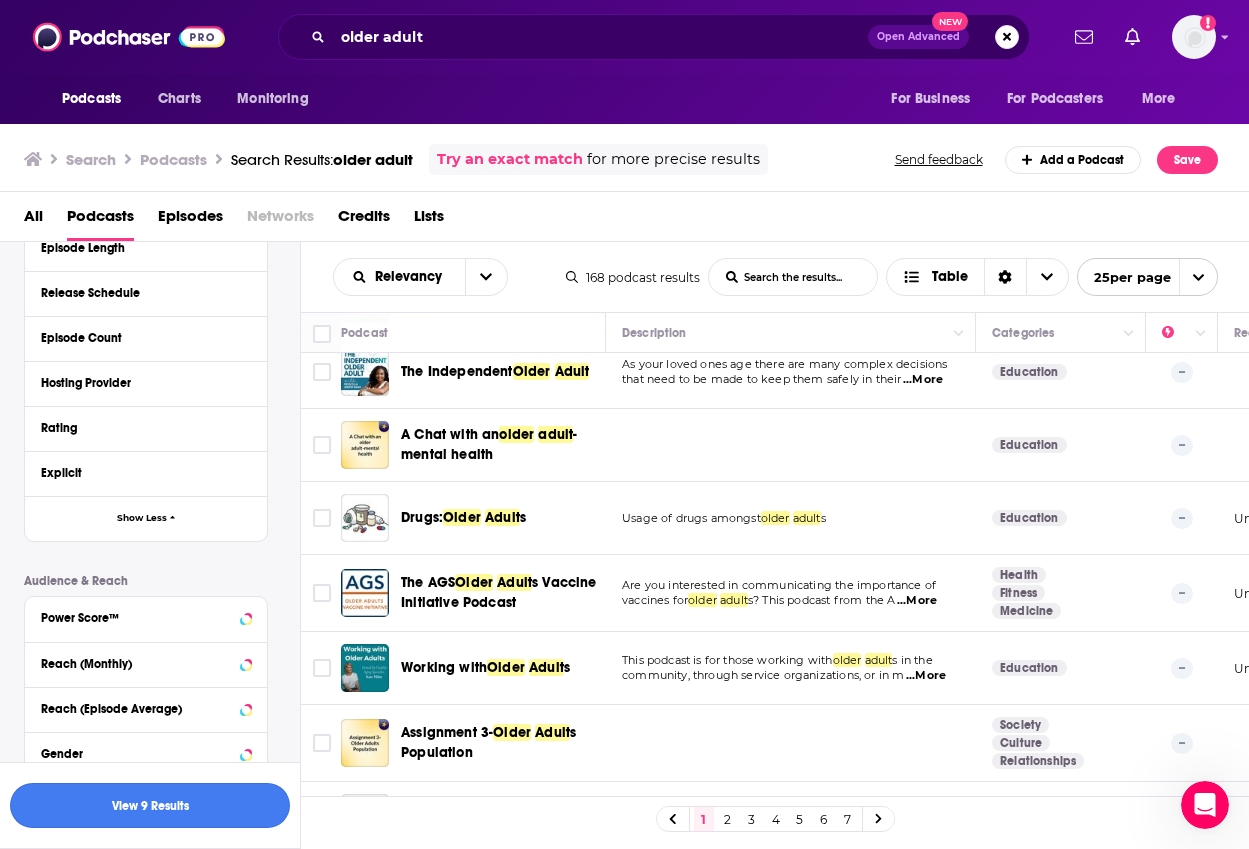 click on "View 9 Results" at bounding box center [150, 805] 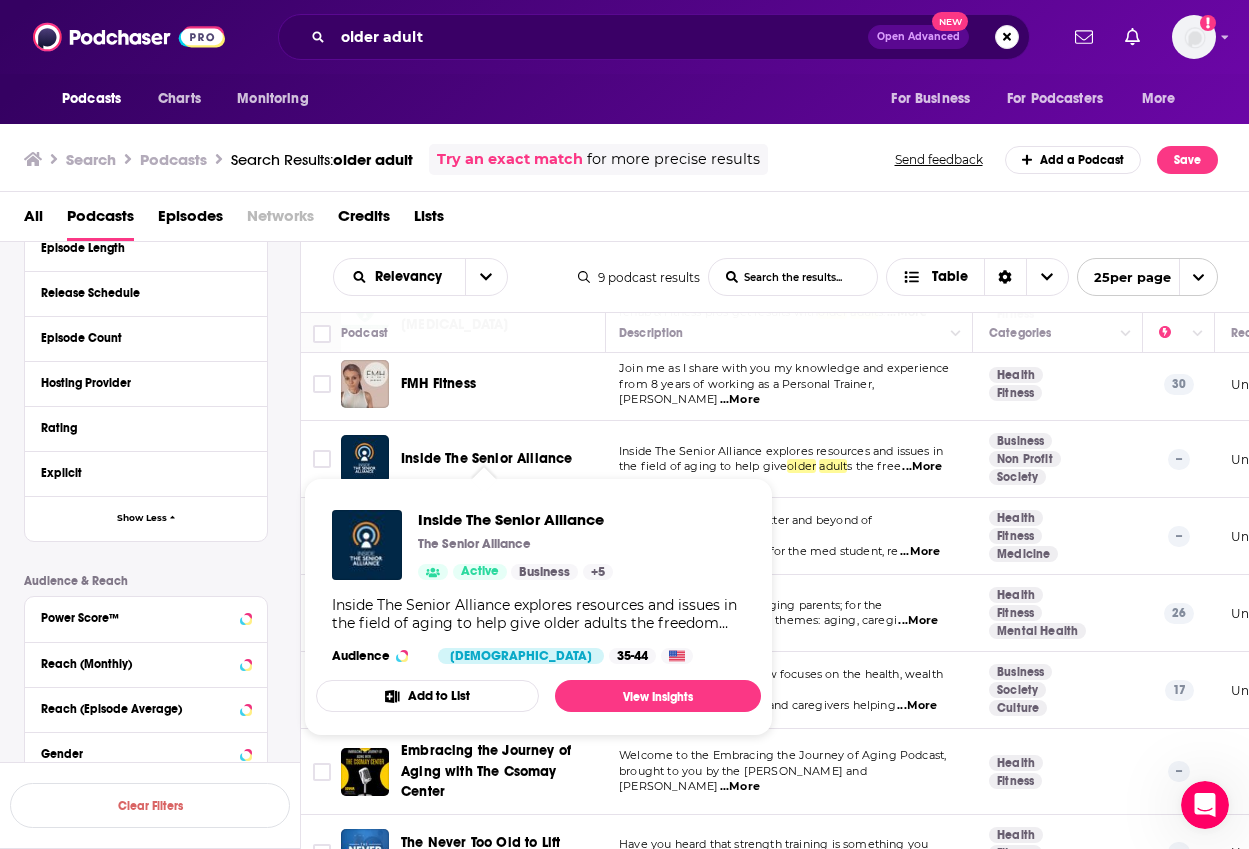 scroll, scrollTop: 167, scrollLeft: 0, axis: vertical 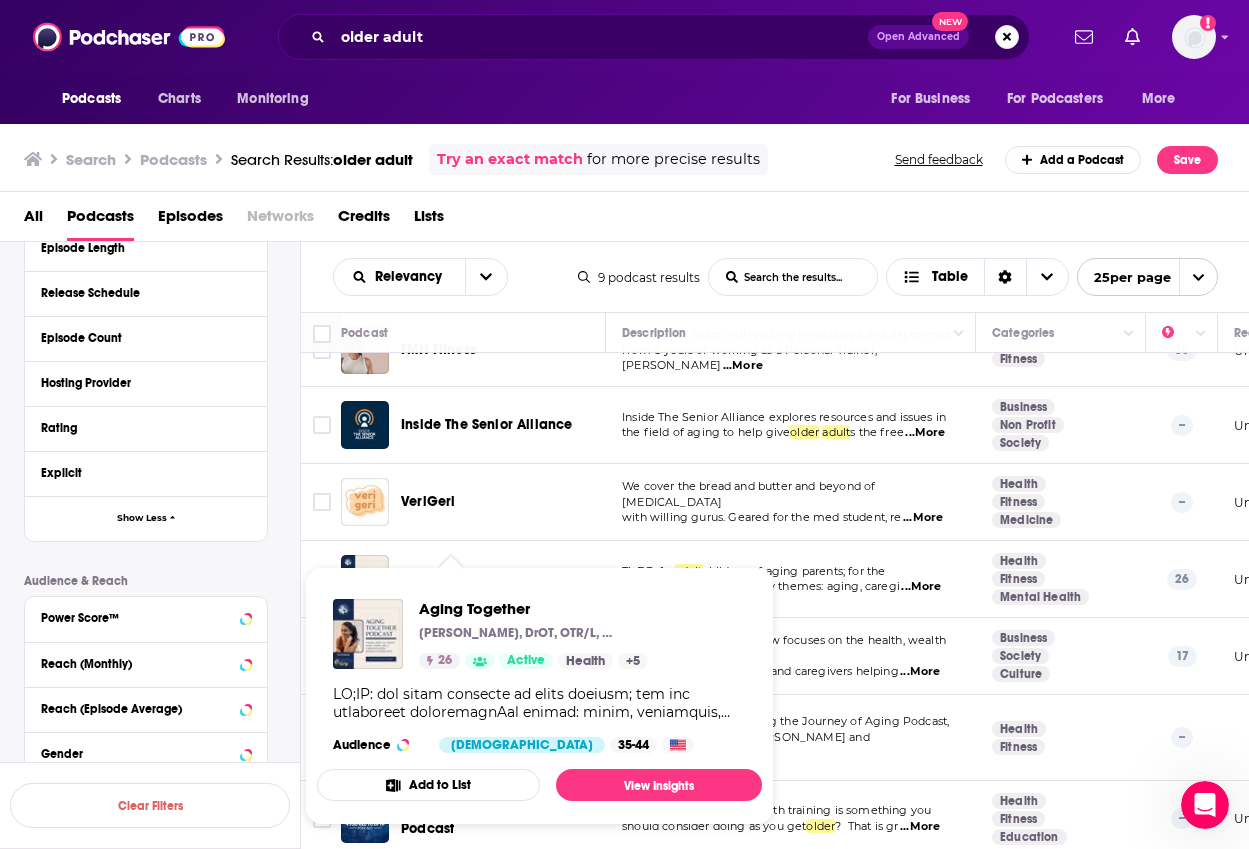 click on "Aging Together [PERSON_NAME], DrOT, OTR/L, BCG, CDP, CFPS 26 Active Health + 5 Audience [DEMOGRAPHIC_DATA] 35-44 Add to List View Insights" at bounding box center [539, 696] 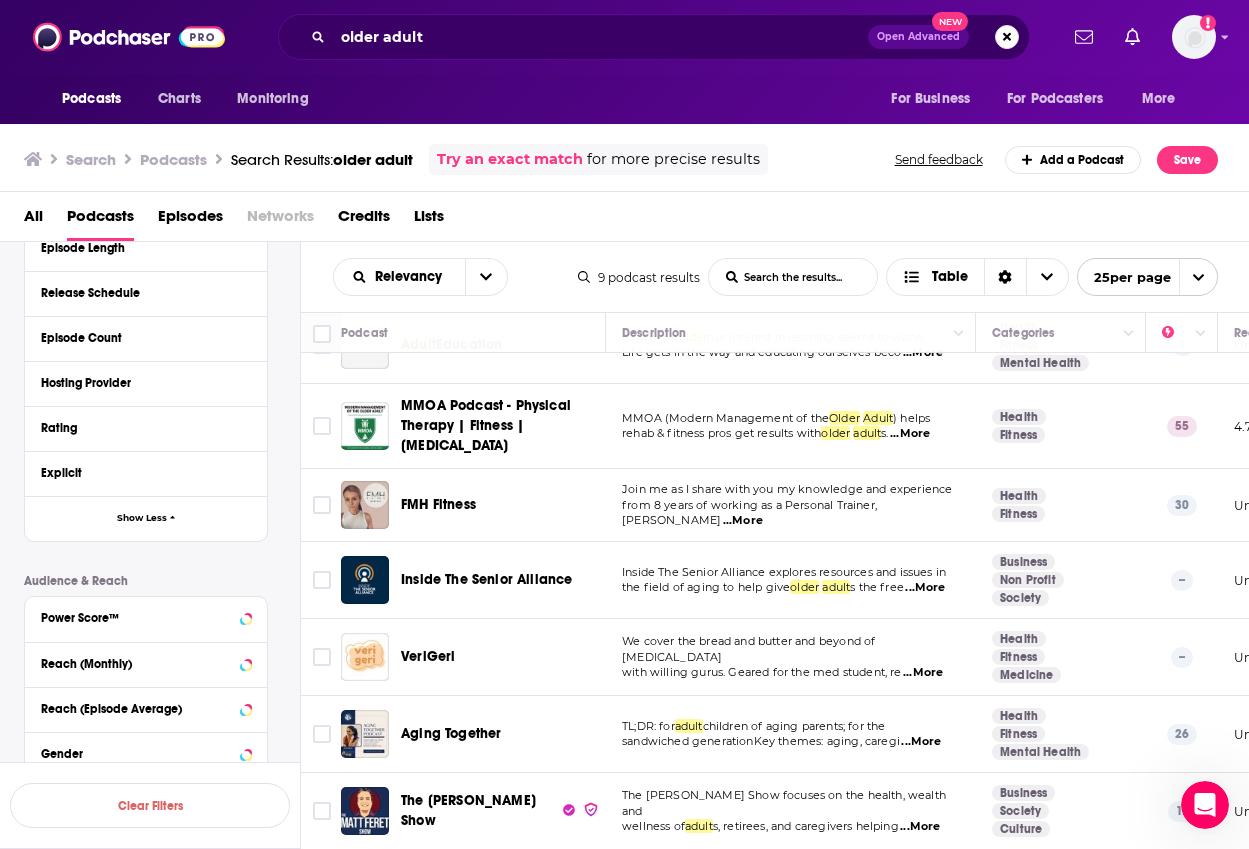 scroll, scrollTop: 0, scrollLeft: 0, axis: both 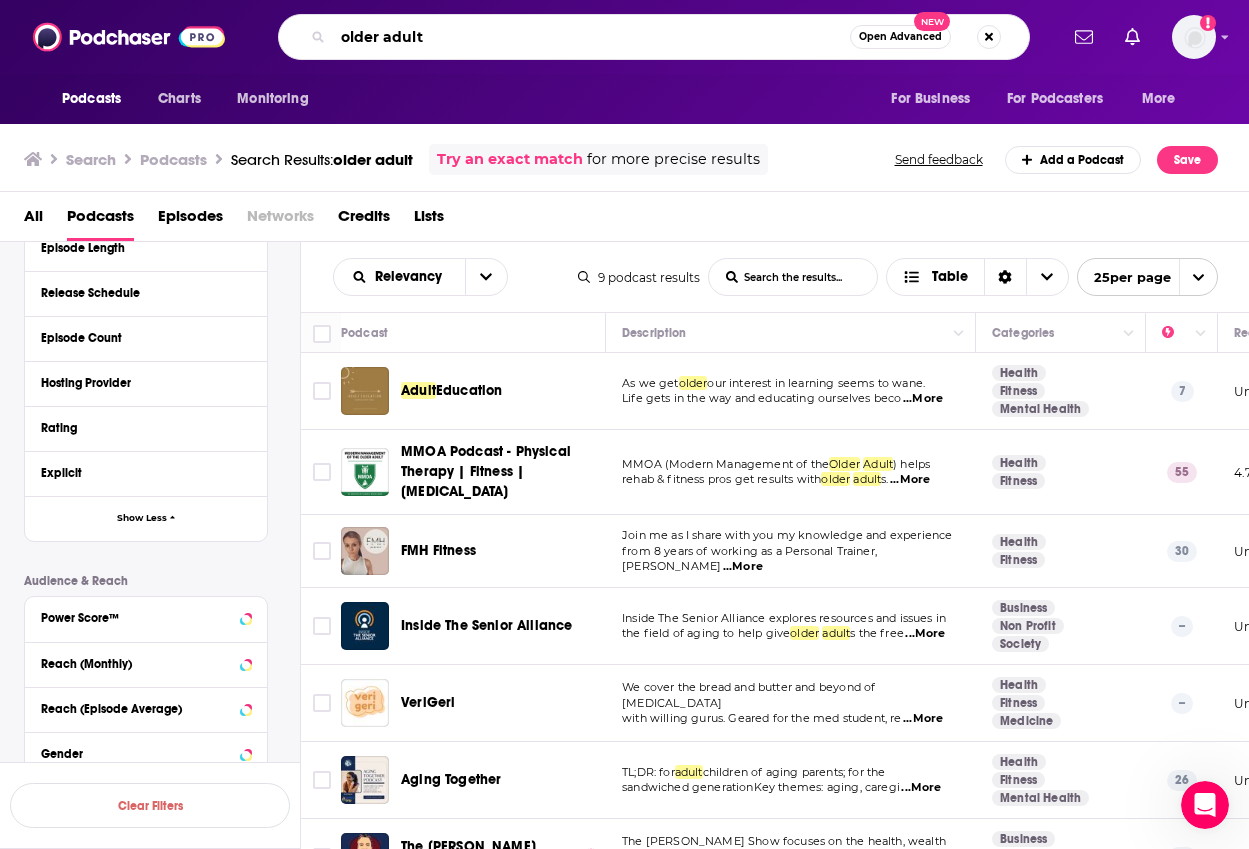 drag, startPoint x: 439, startPoint y: 40, endPoint x: 263, endPoint y: 25, distance: 176.63805 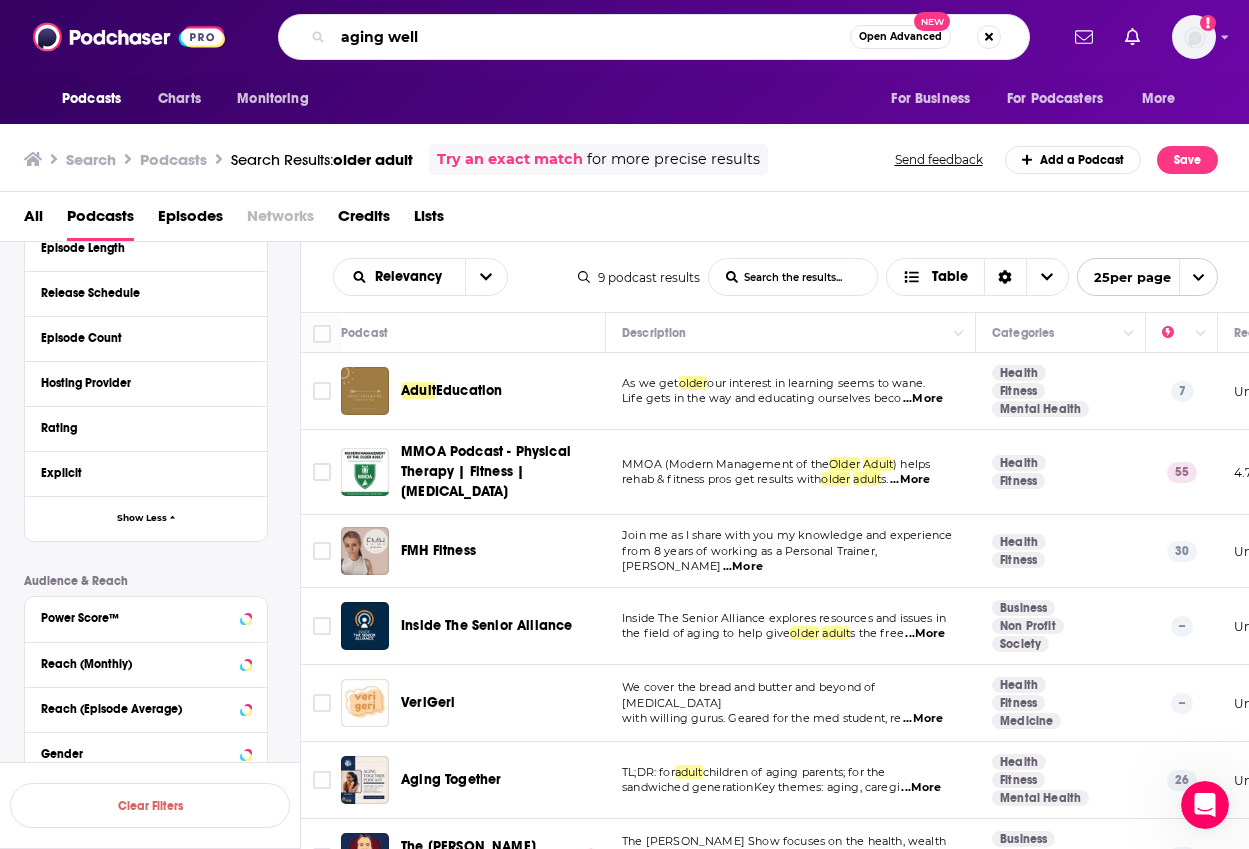 type on "aging well" 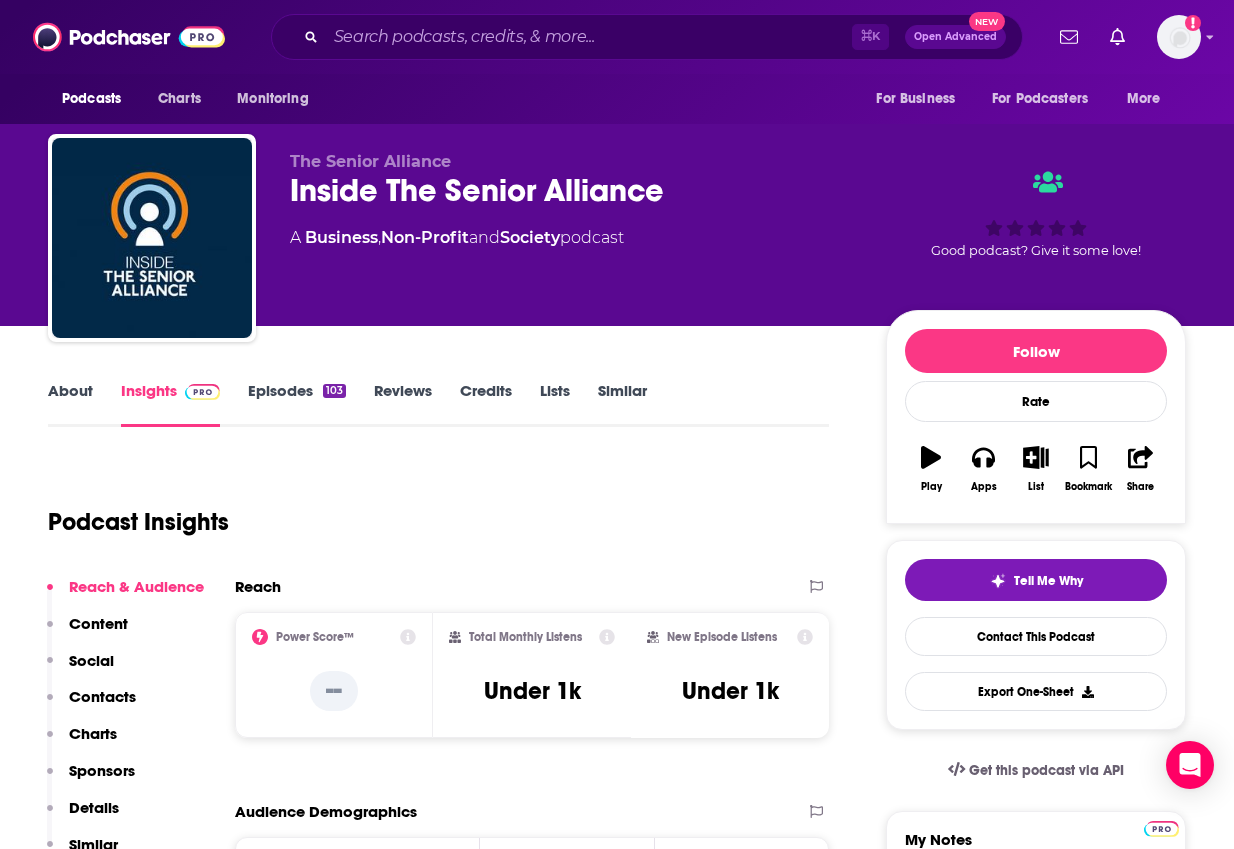 scroll, scrollTop: 0, scrollLeft: 0, axis: both 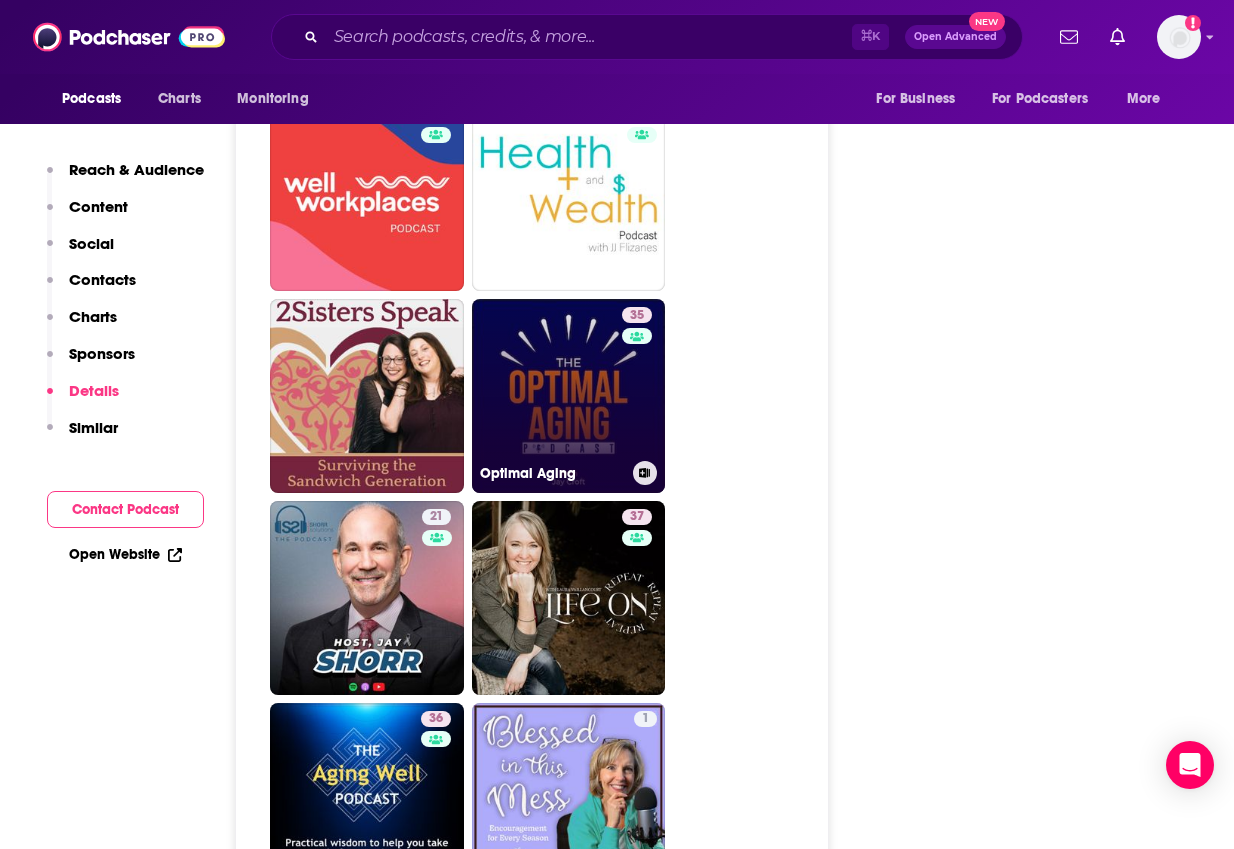 click on "35 Optimal Aging" at bounding box center [569, 396] 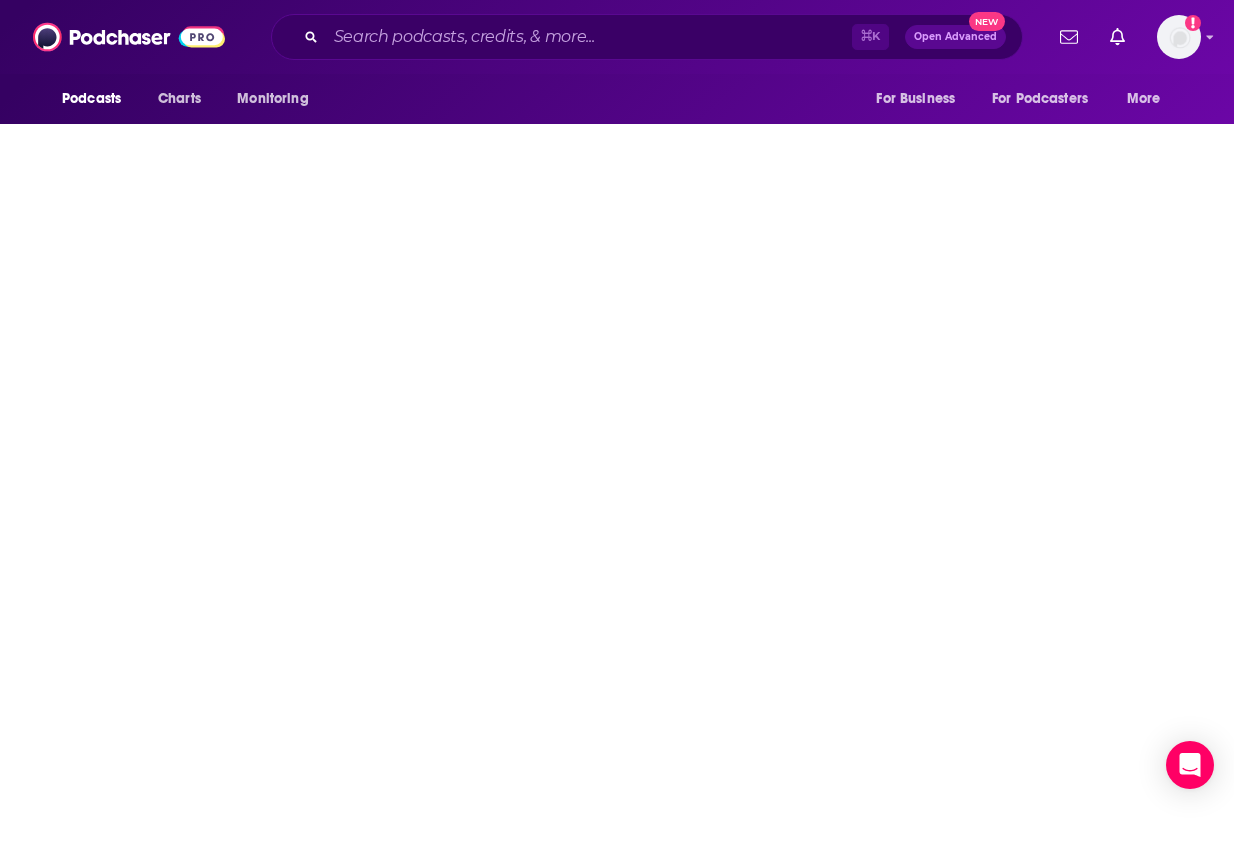 scroll, scrollTop: 0, scrollLeft: 0, axis: both 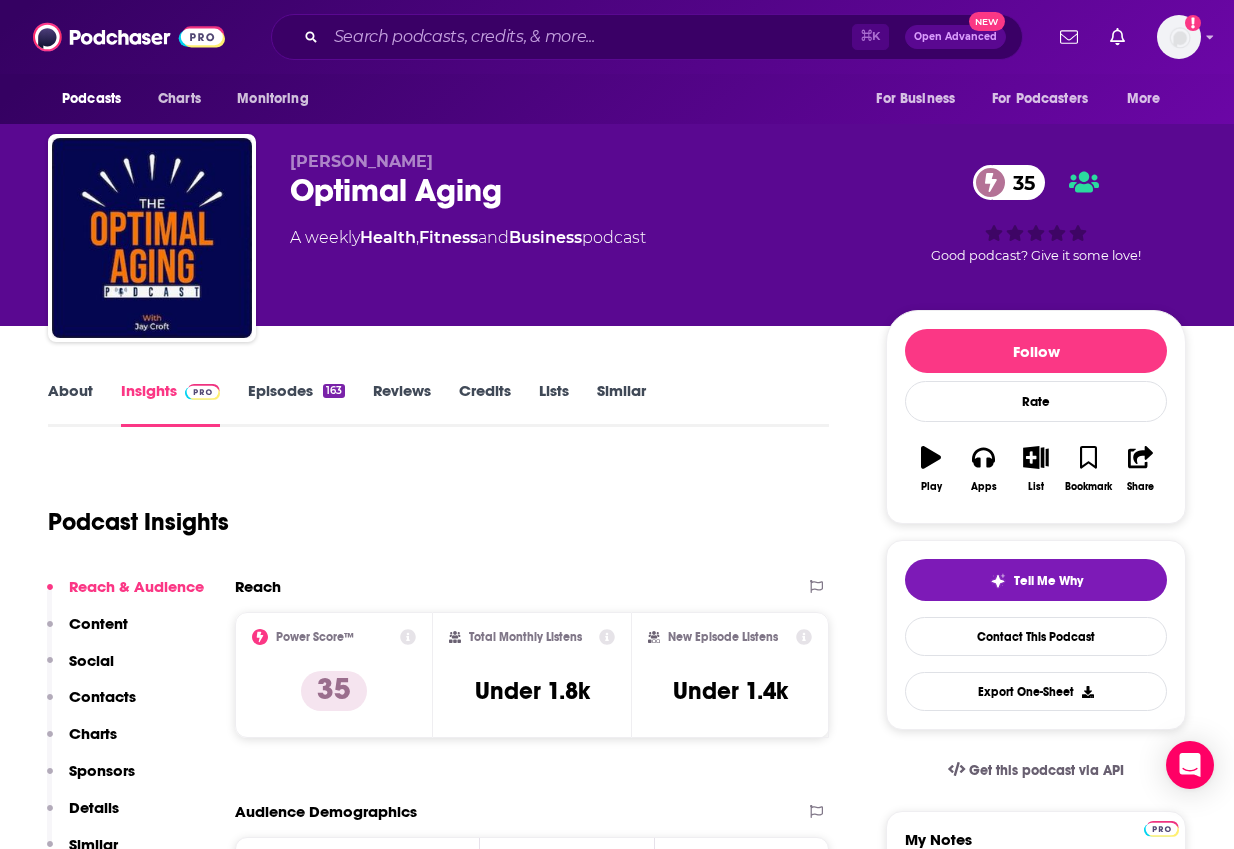 click on "Episodes 163" at bounding box center [296, 404] 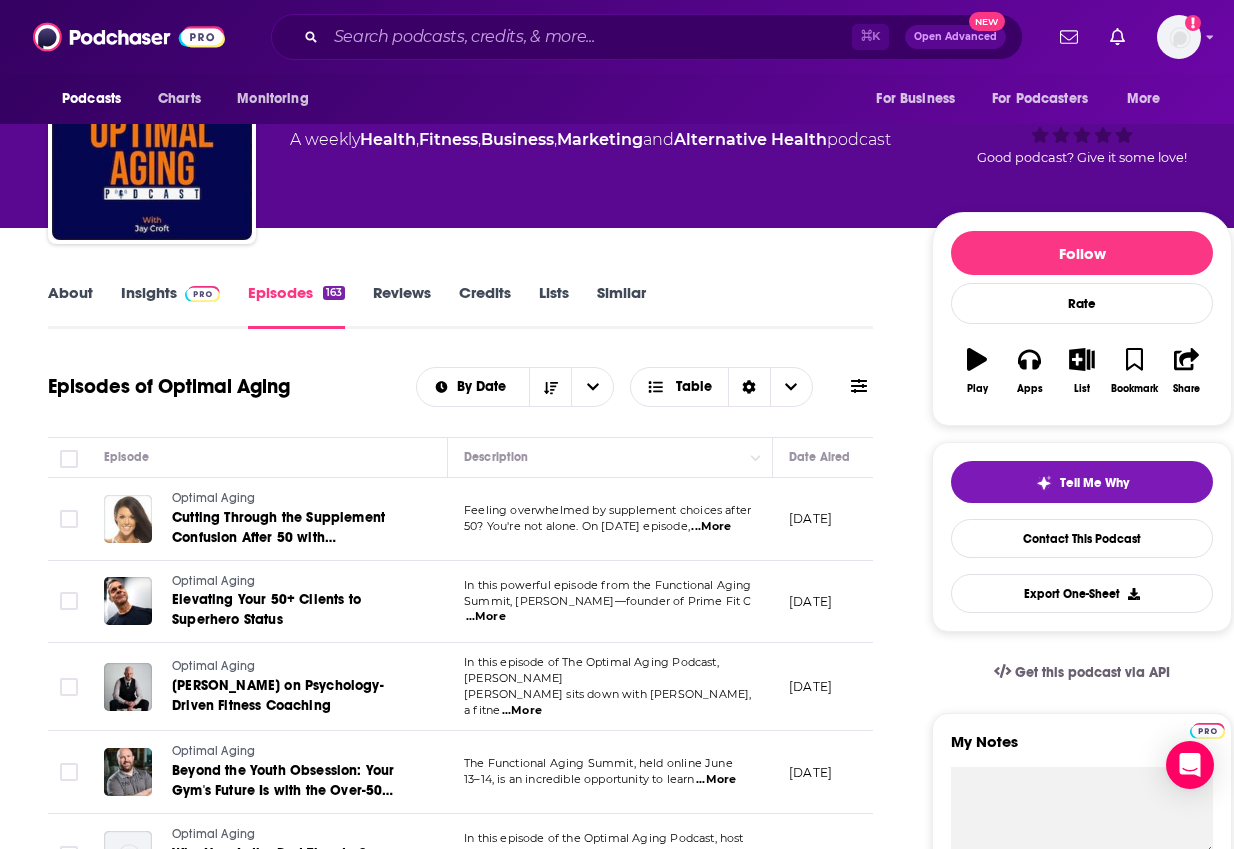 scroll, scrollTop: 255, scrollLeft: 0, axis: vertical 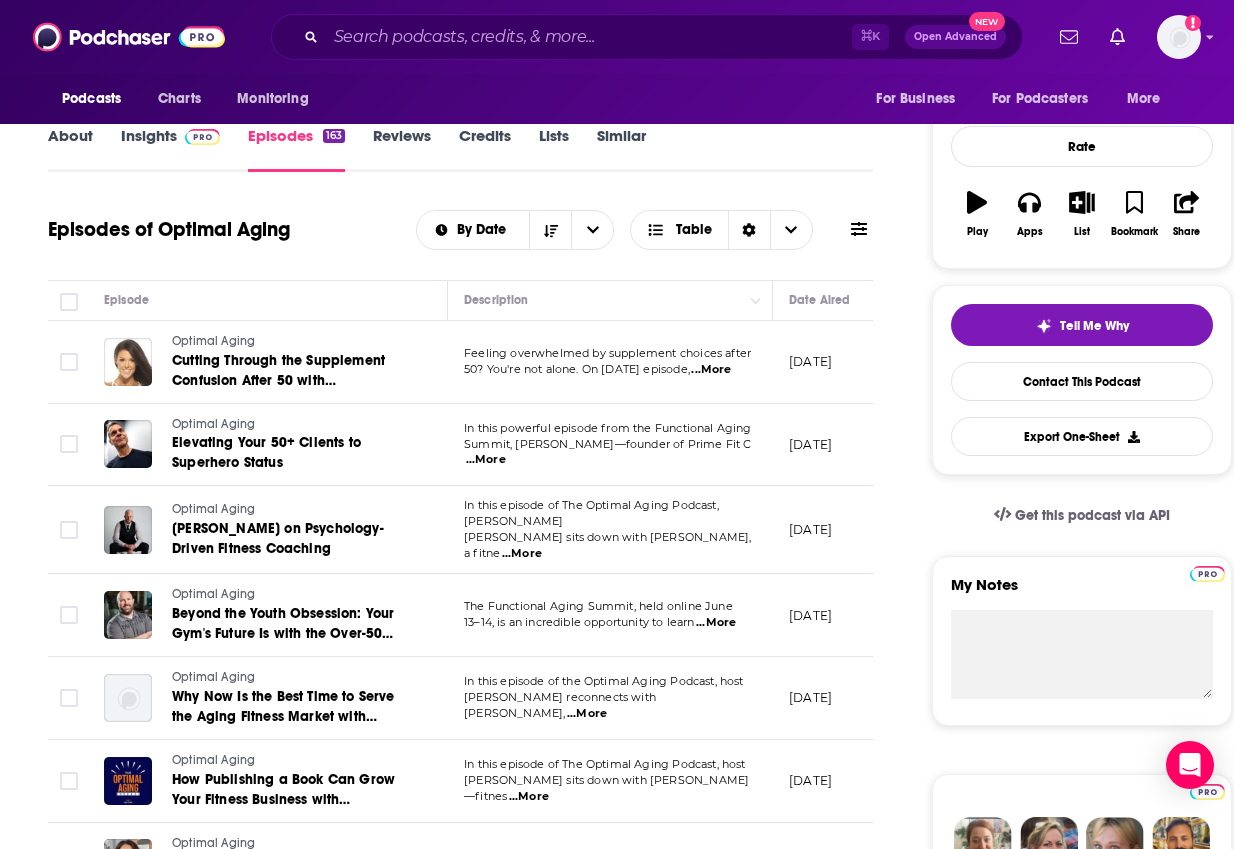 click on "...More" at bounding box center (486, 460) 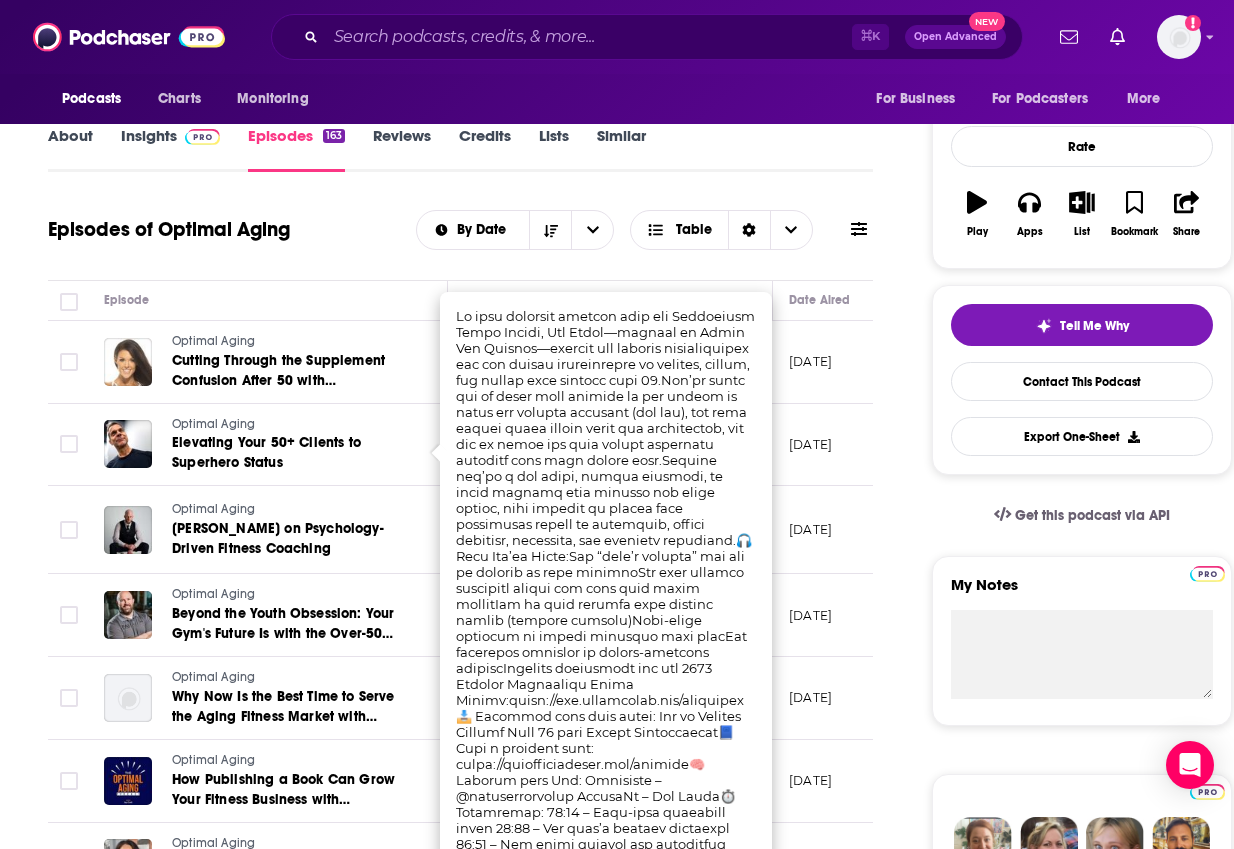 click on "Episodes of Optimal Aging By Date Table" at bounding box center [460, 242] 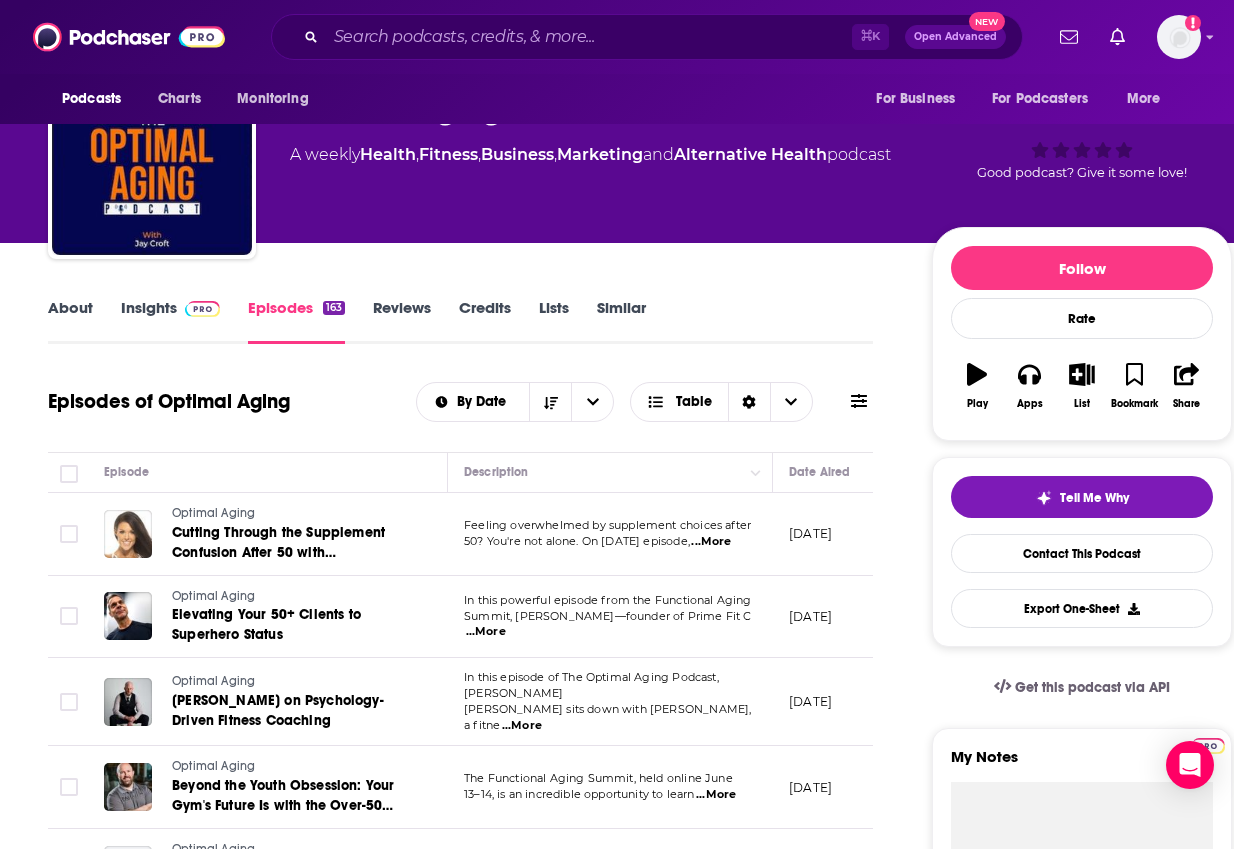 scroll, scrollTop: 0, scrollLeft: 0, axis: both 